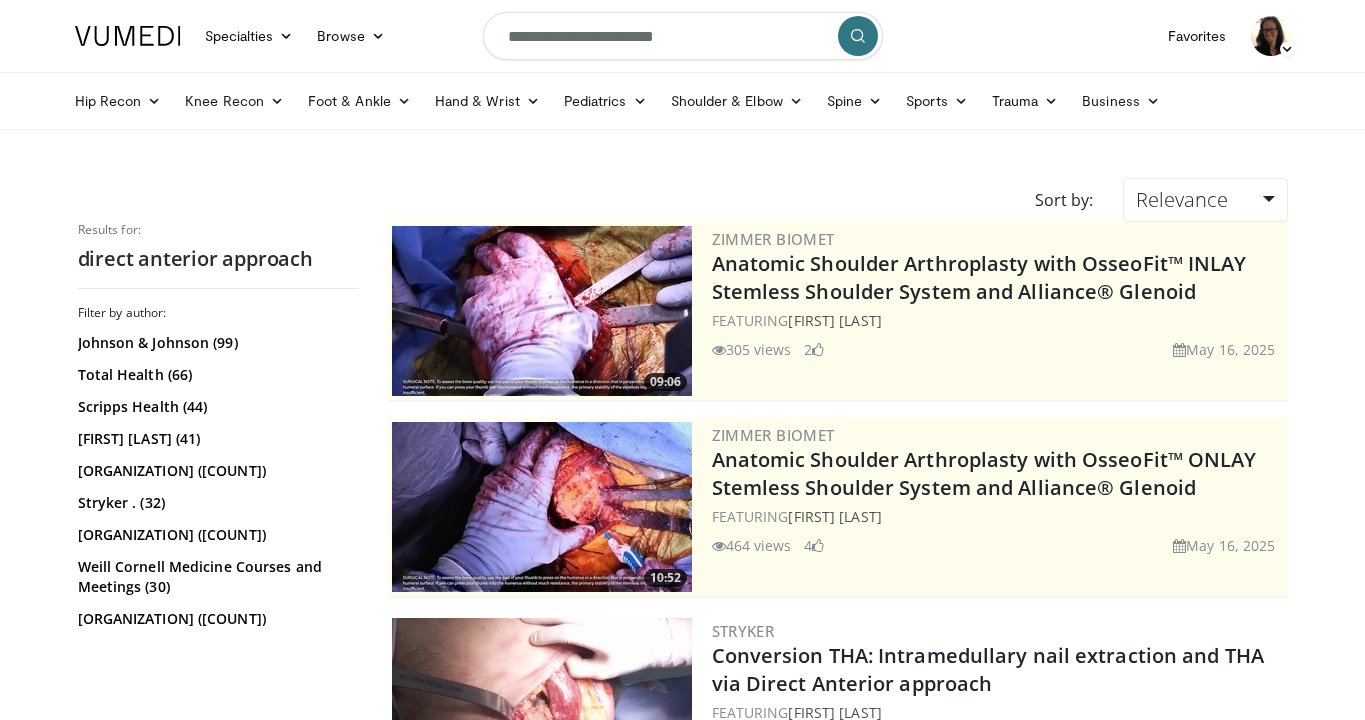 scroll, scrollTop: 2373, scrollLeft: 0, axis: vertical 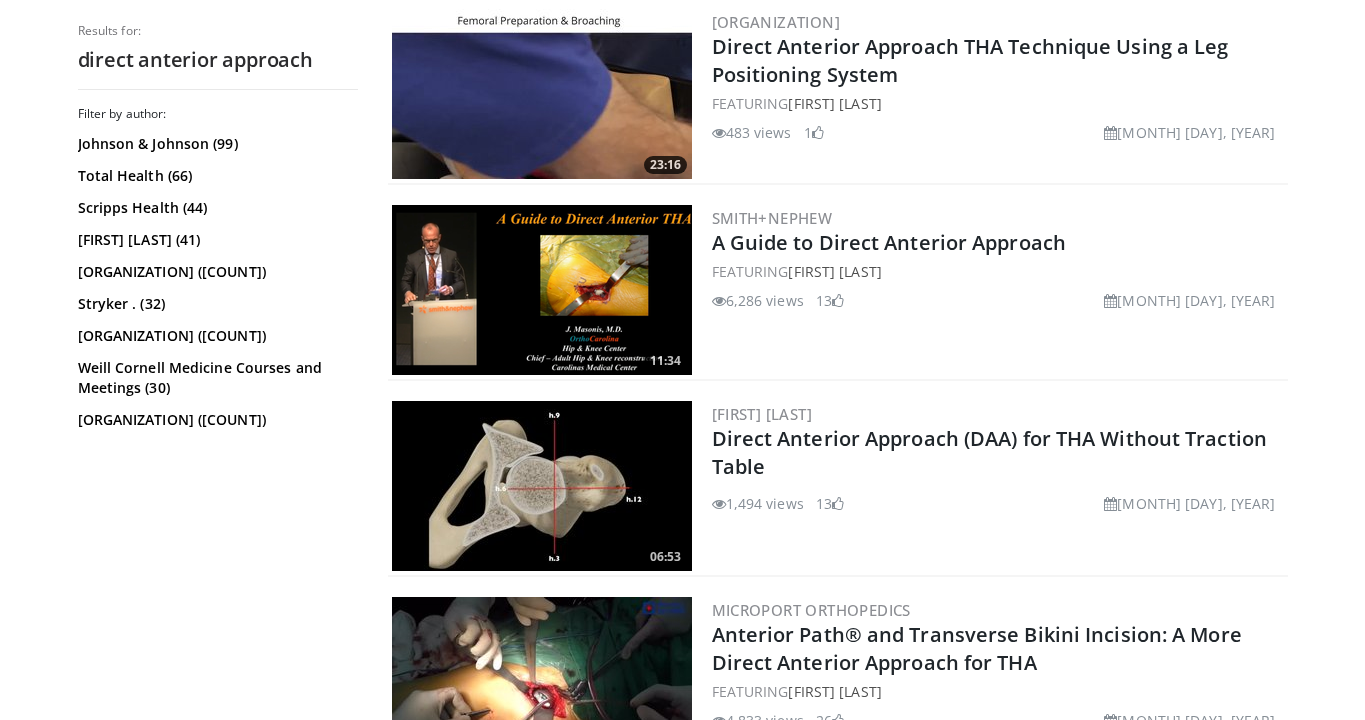 click on "483 views
[MONTH] [DAY], [YEAR]
1" at bounding box center [998, 128] 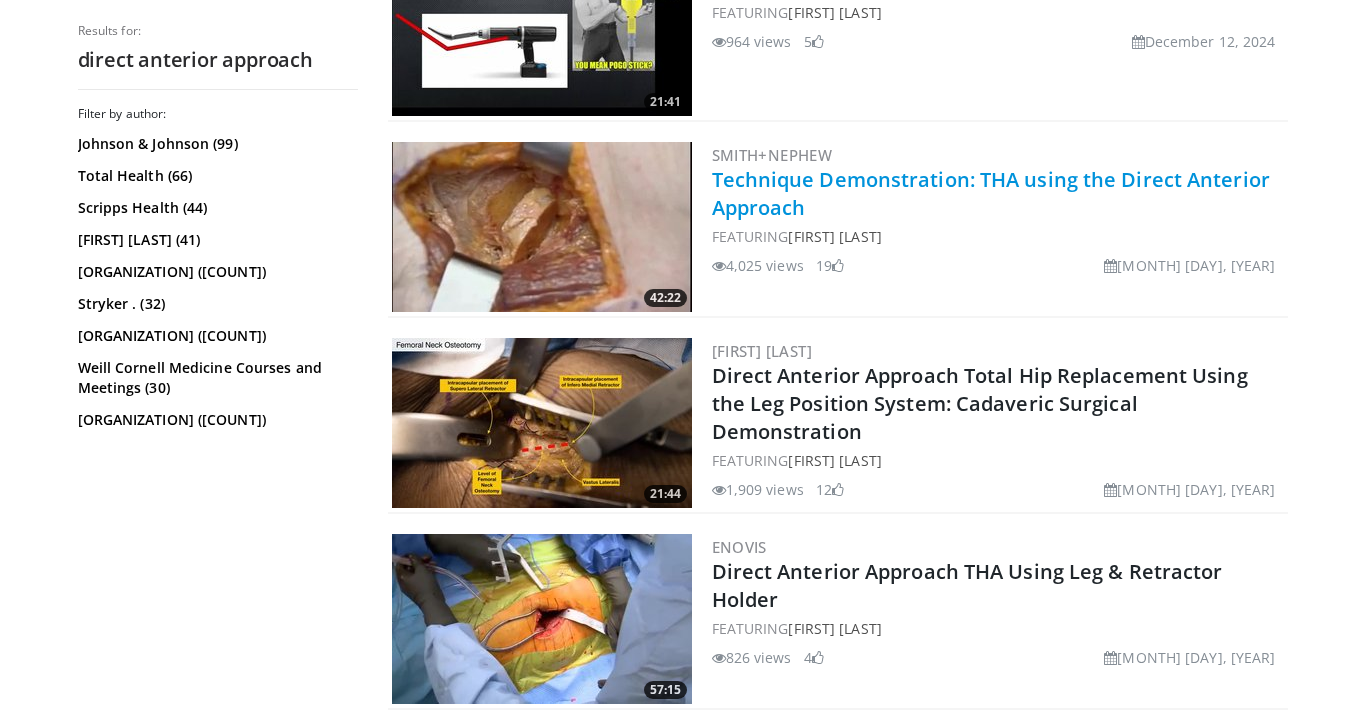 scroll, scrollTop: 3429, scrollLeft: 0, axis: vertical 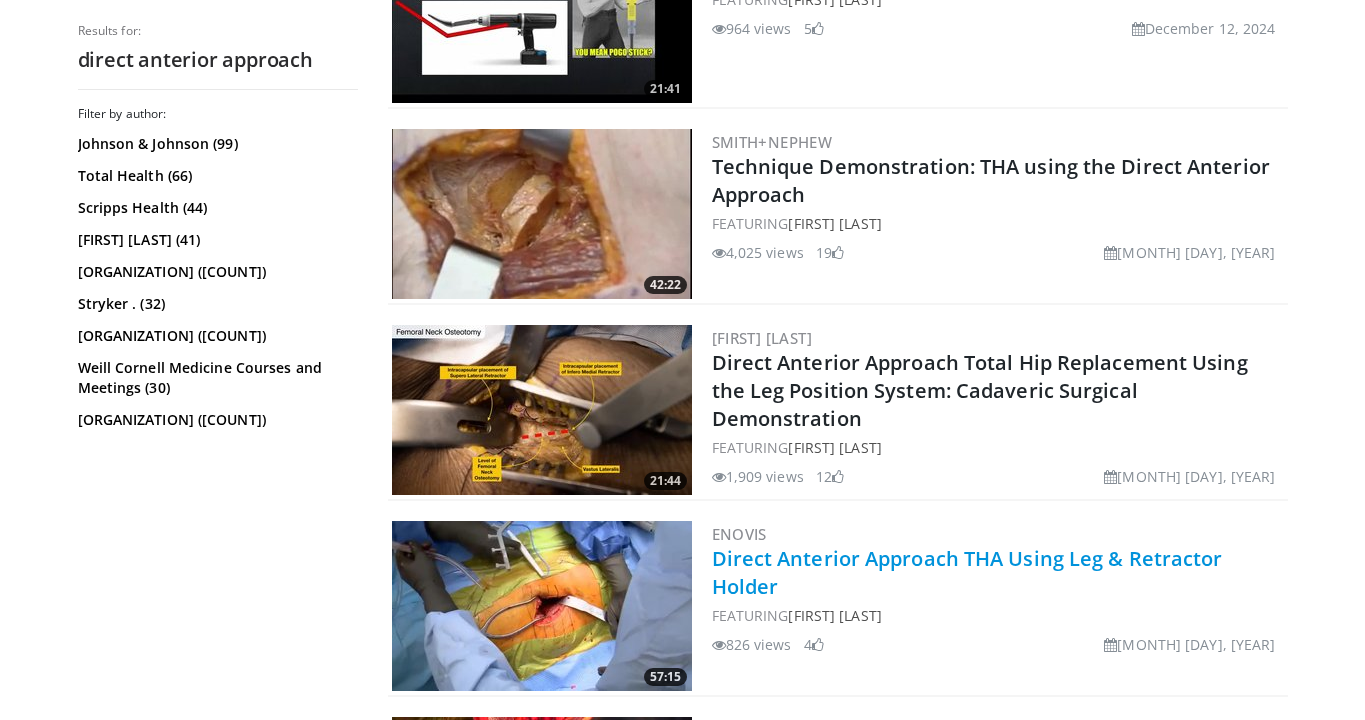 click on "Direct Anterior Approach THA Using Leg & Retractor Holder" at bounding box center (967, 572) 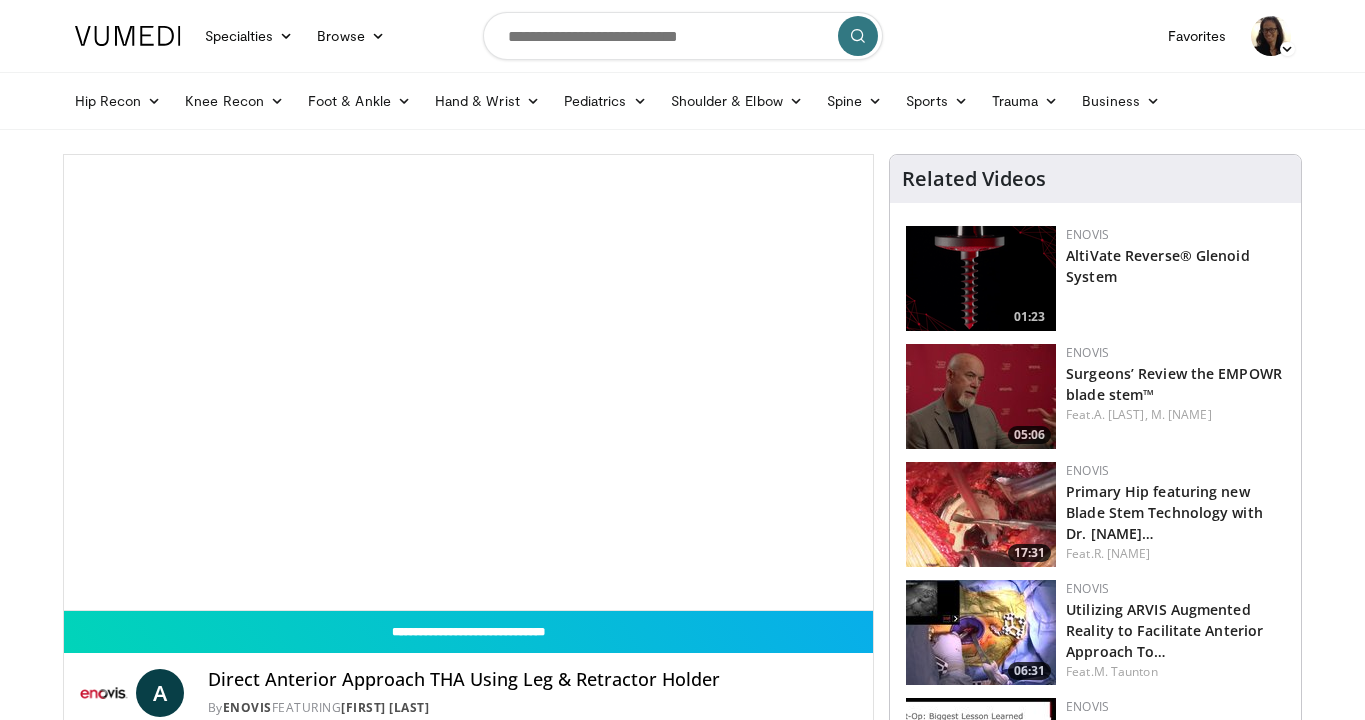 scroll, scrollTop: 0, scrollLeft: 0, axis: both 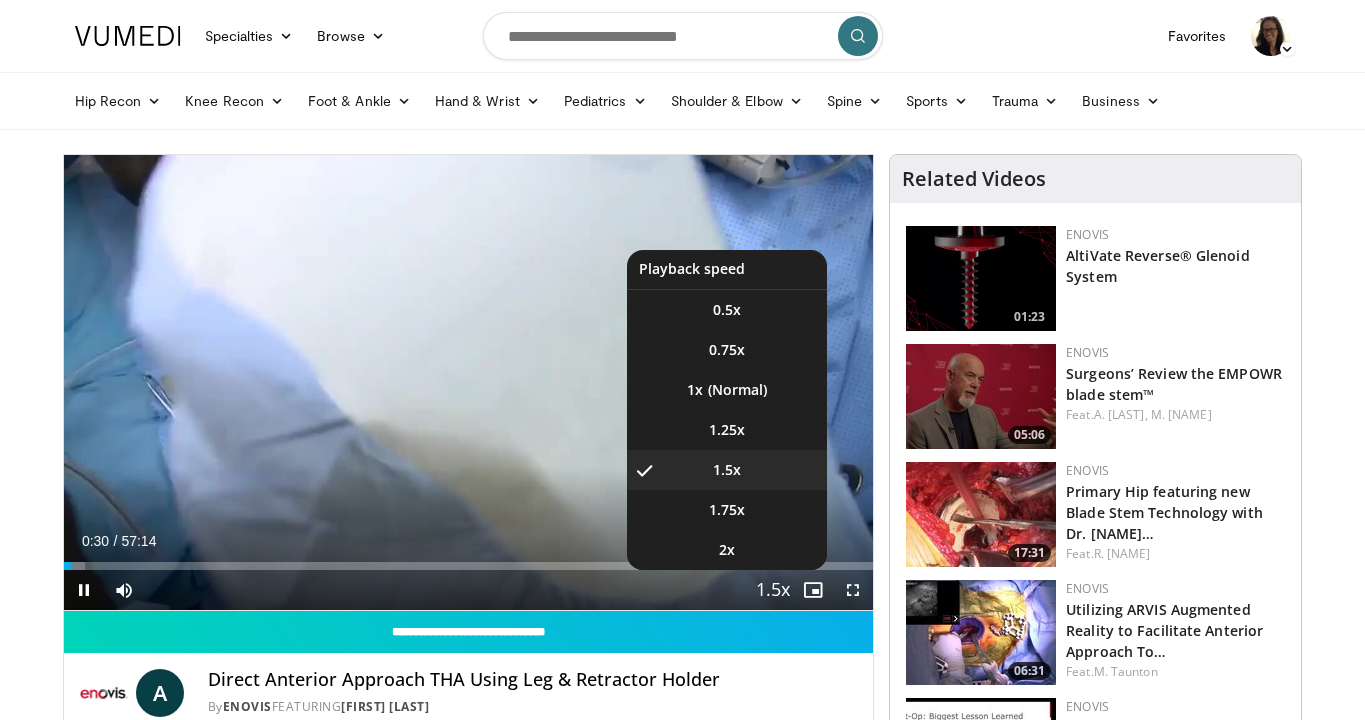 click on "Playback Rate" at bounding box center (773, 590) 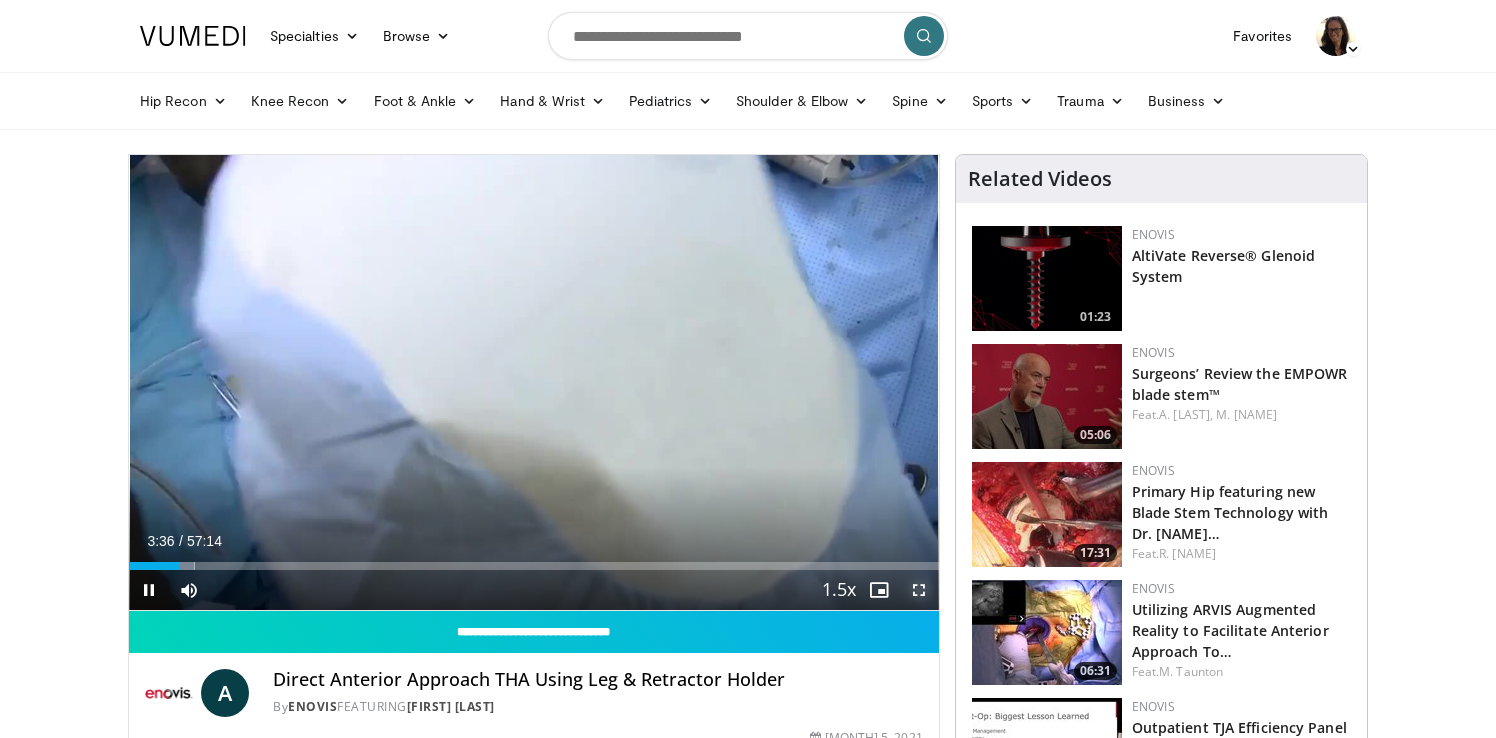click at bounding box center [919, 590] 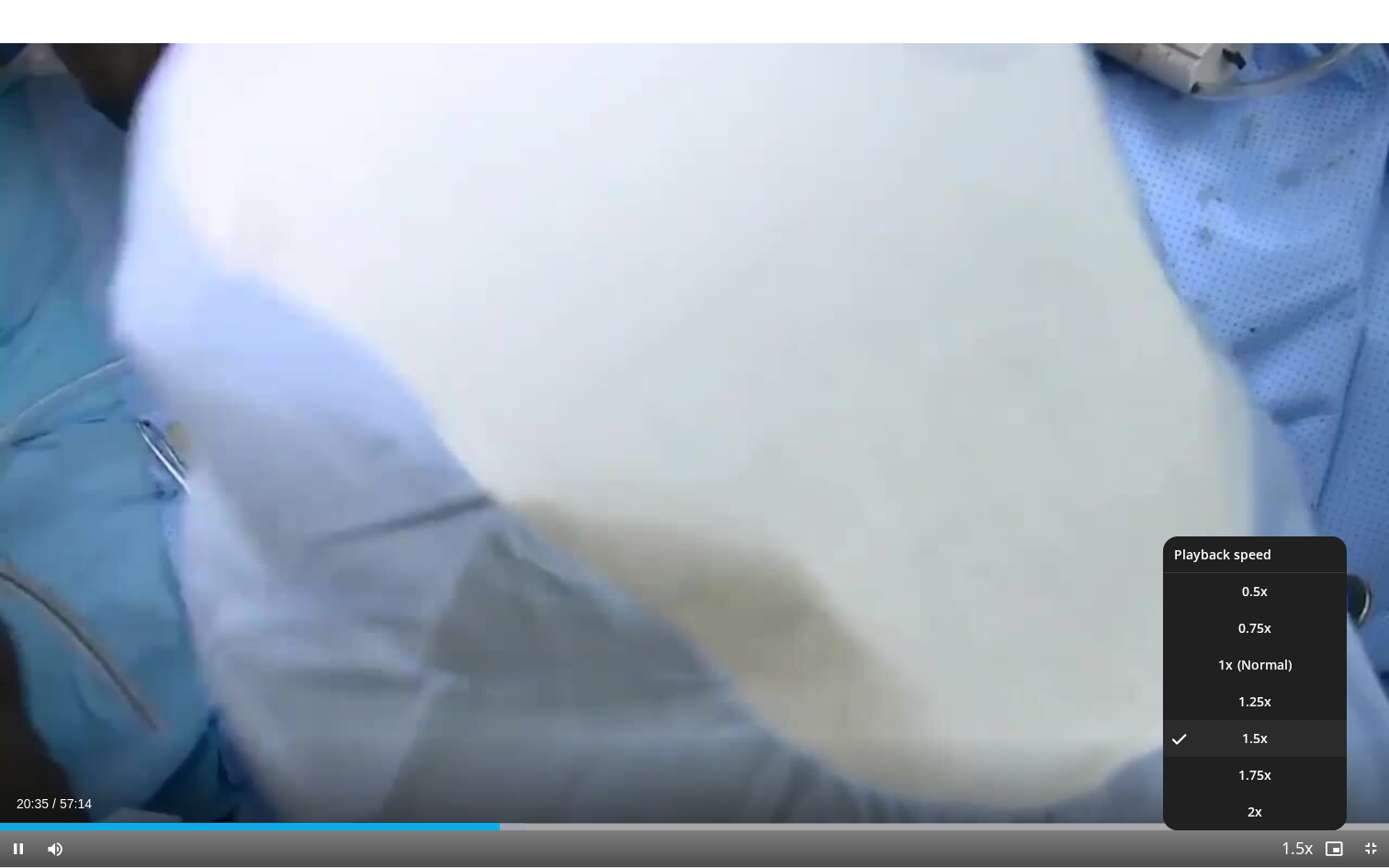 click at bounding box center [1297, 850] 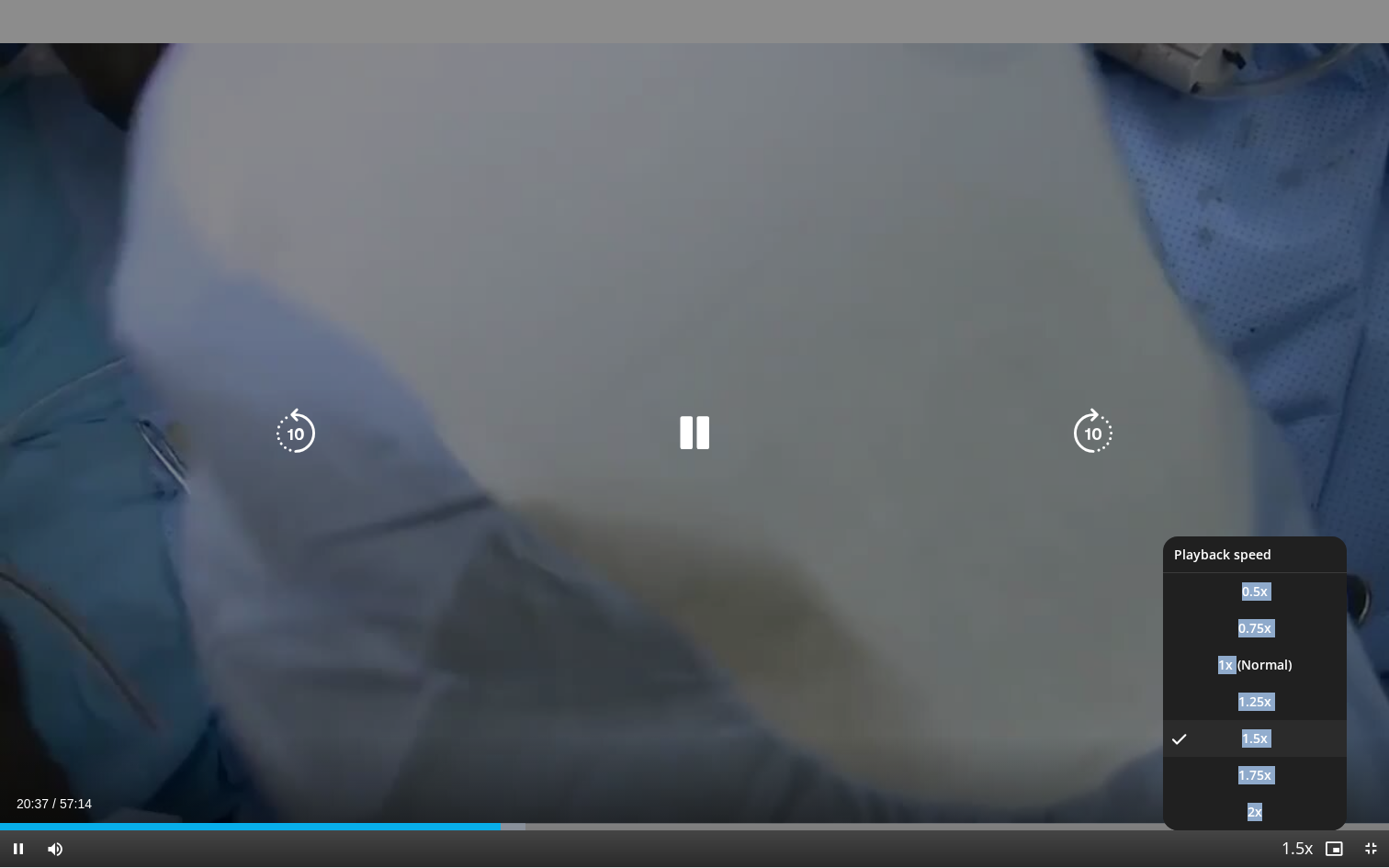drag, startPoint x: 1294, startPoint y: 841, endPoint x: 1274, endPoint y: 823, distance: 26.907248 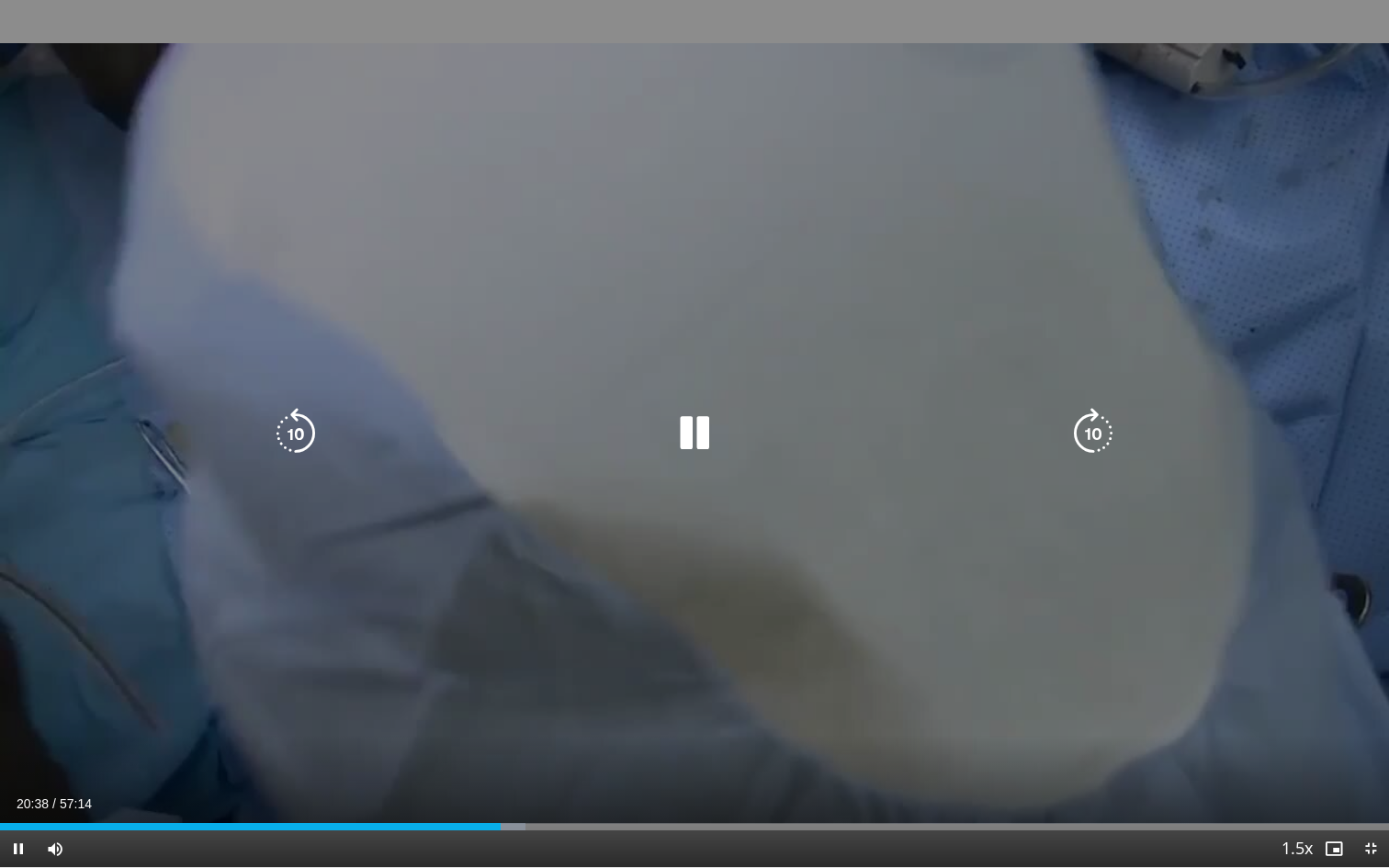 click on "Loaded :  37.84% 20:37 53:02" at bounding box center (694, 827) 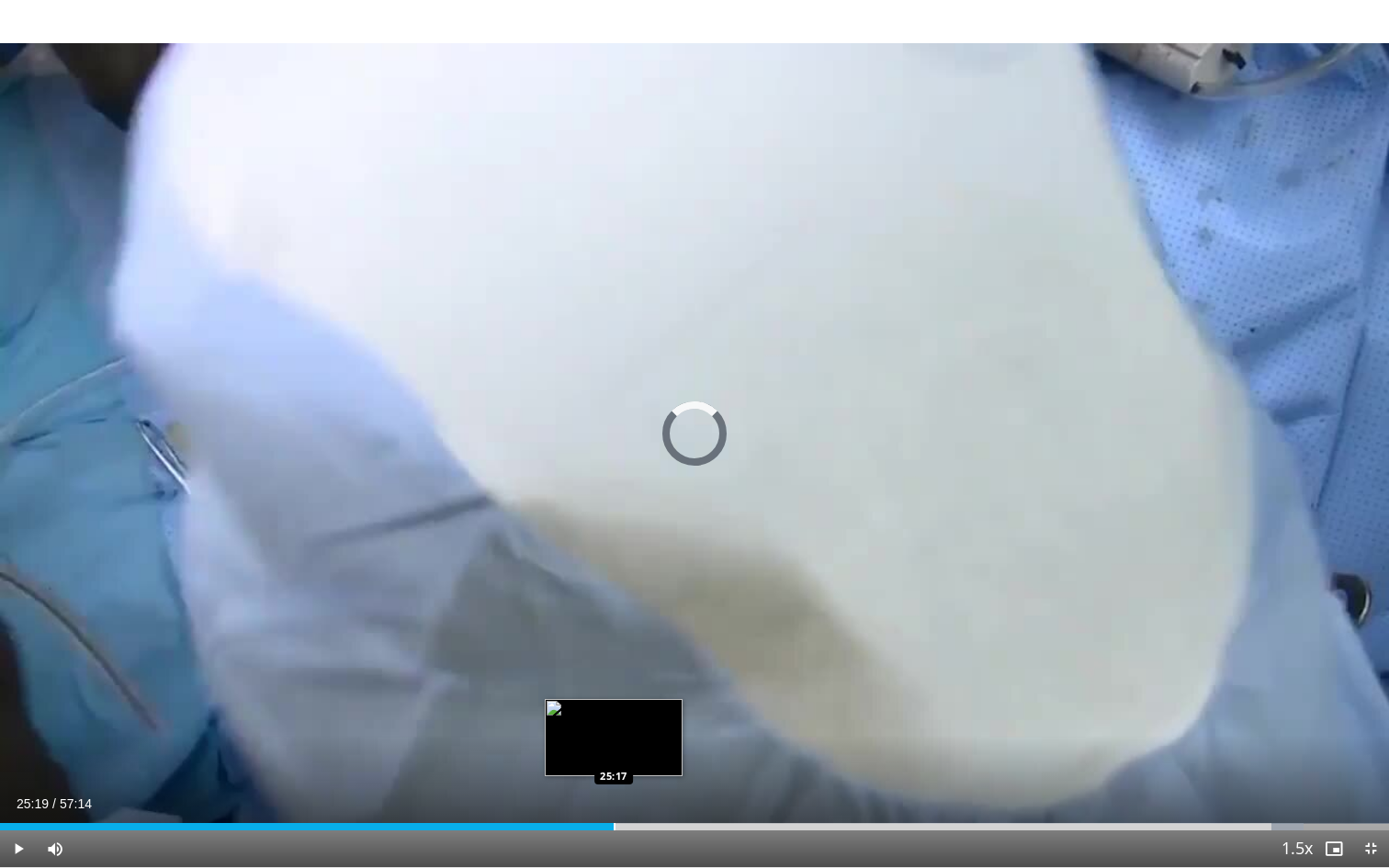 click at bounding box center [615, 827] 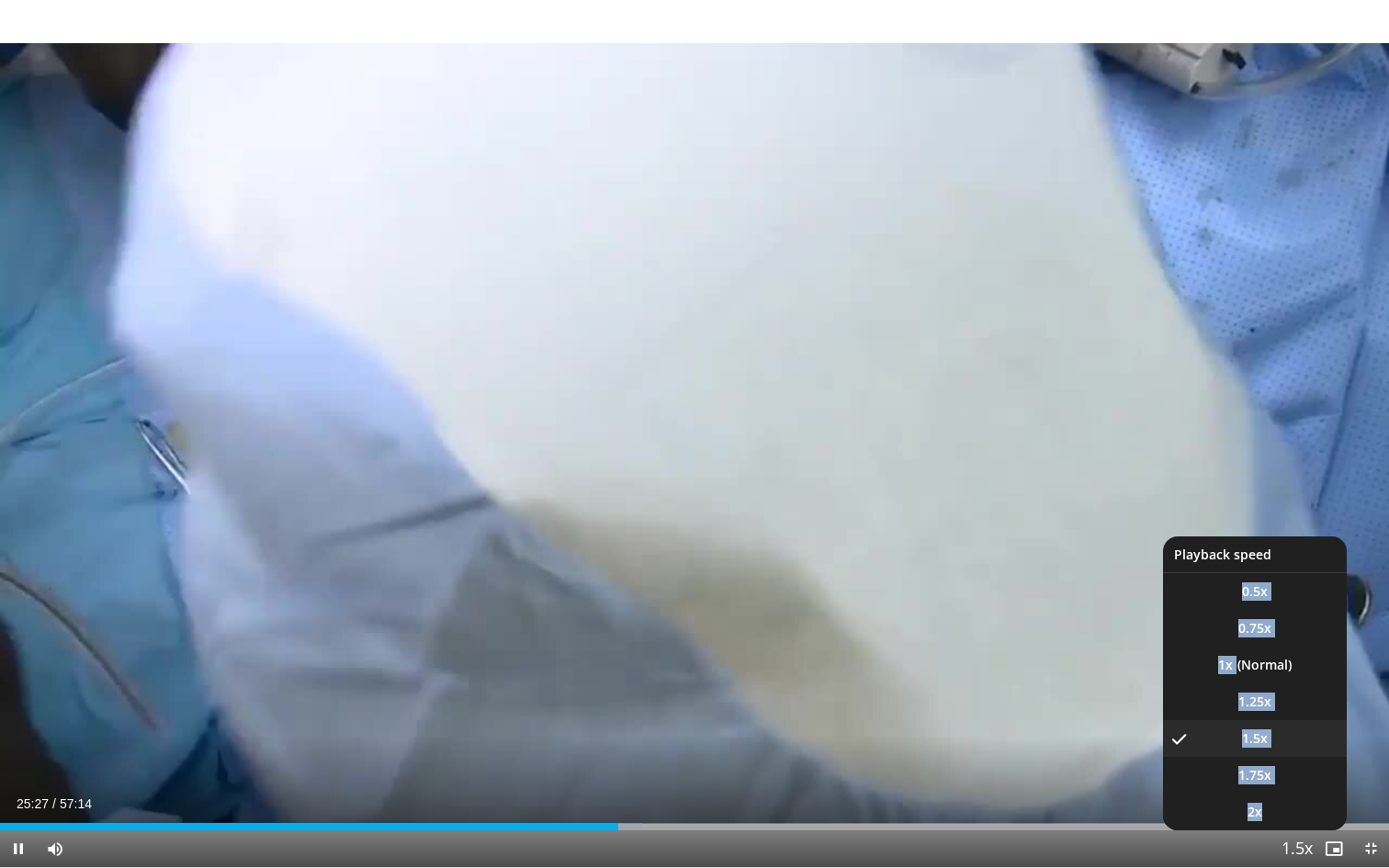 click at bounding box center (1297, 850) 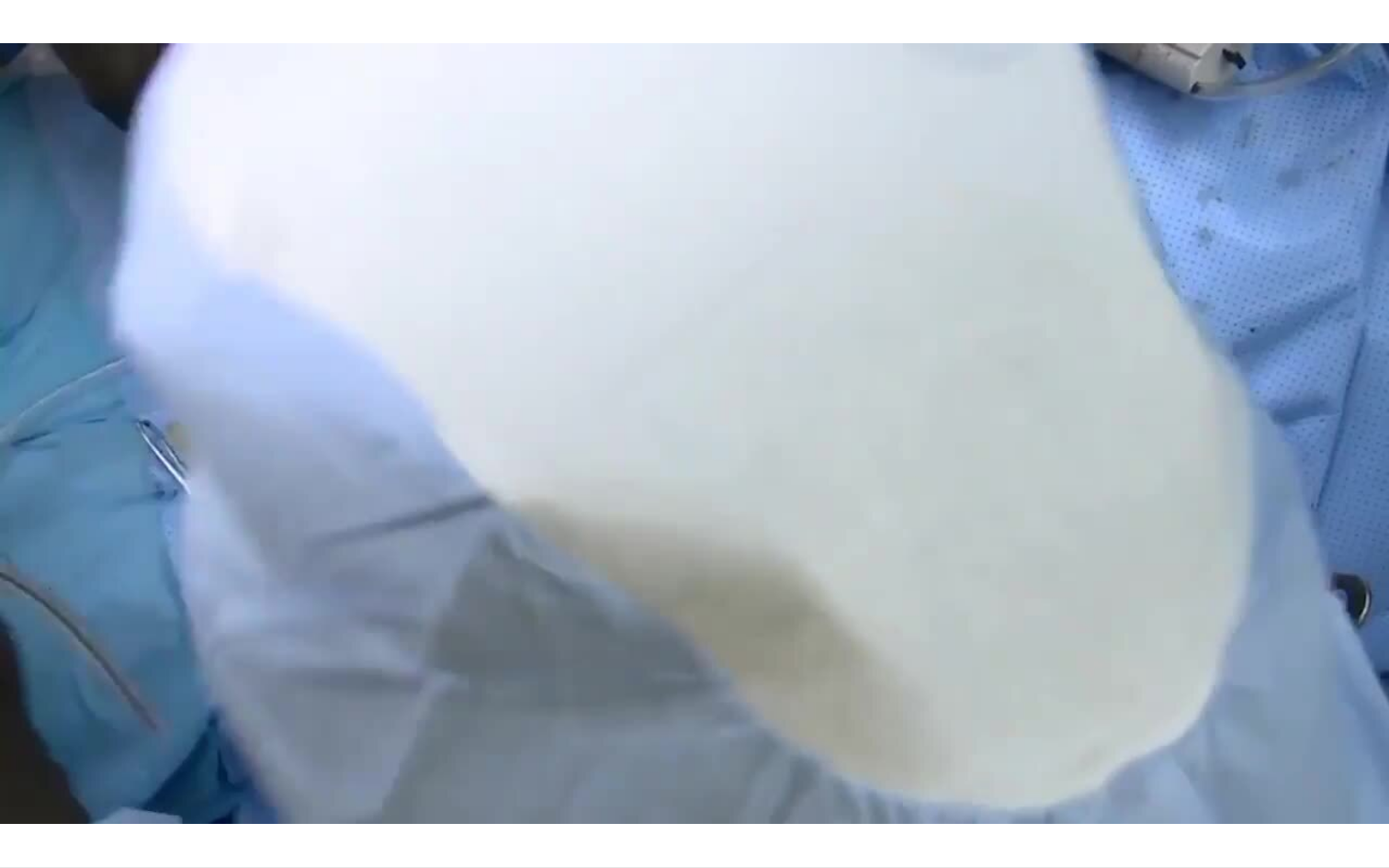click on "10 seconds
Tap to unmute" at bounding box center [694, 434] 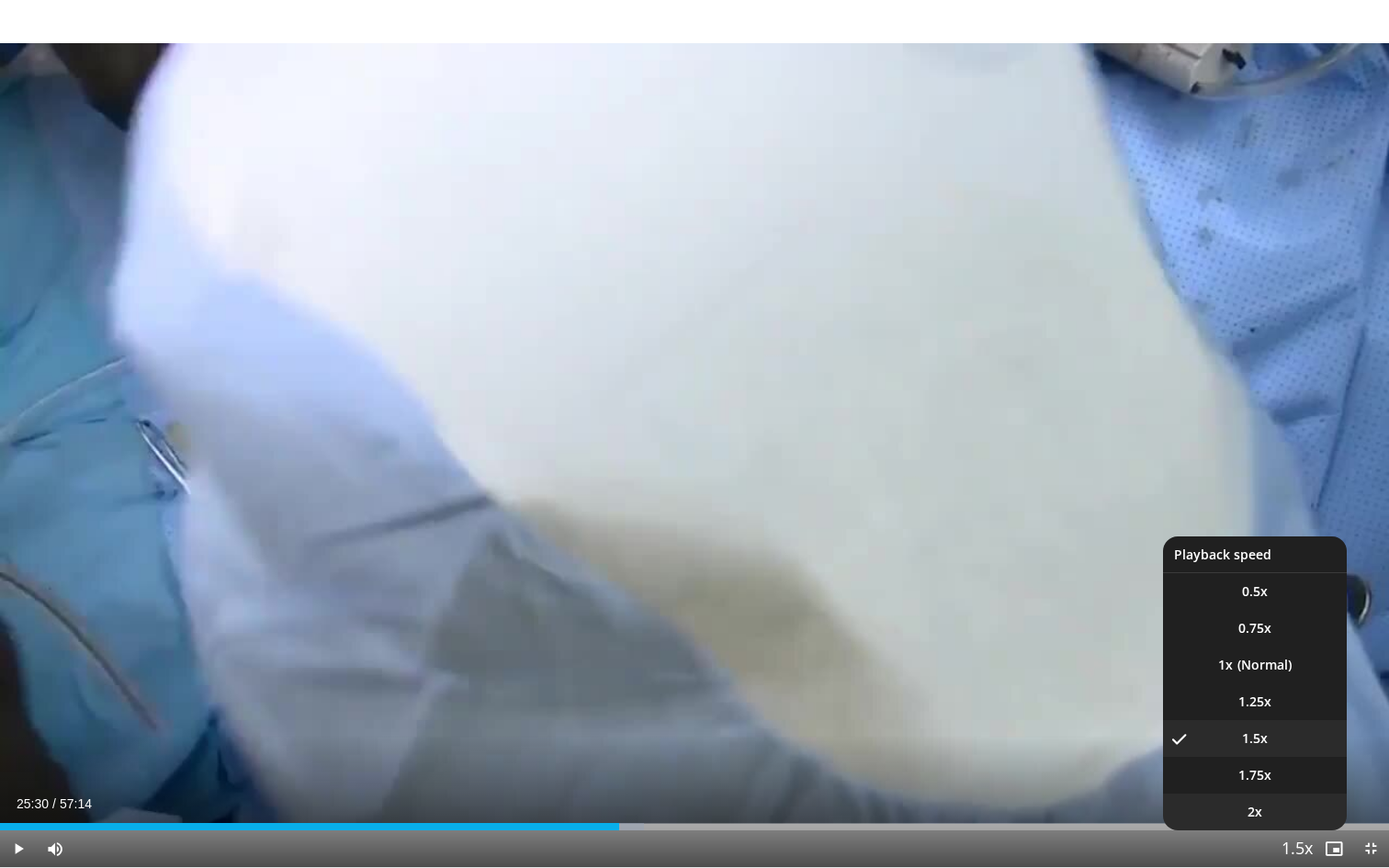 click on "2x" at bounding box center [1255, 812] 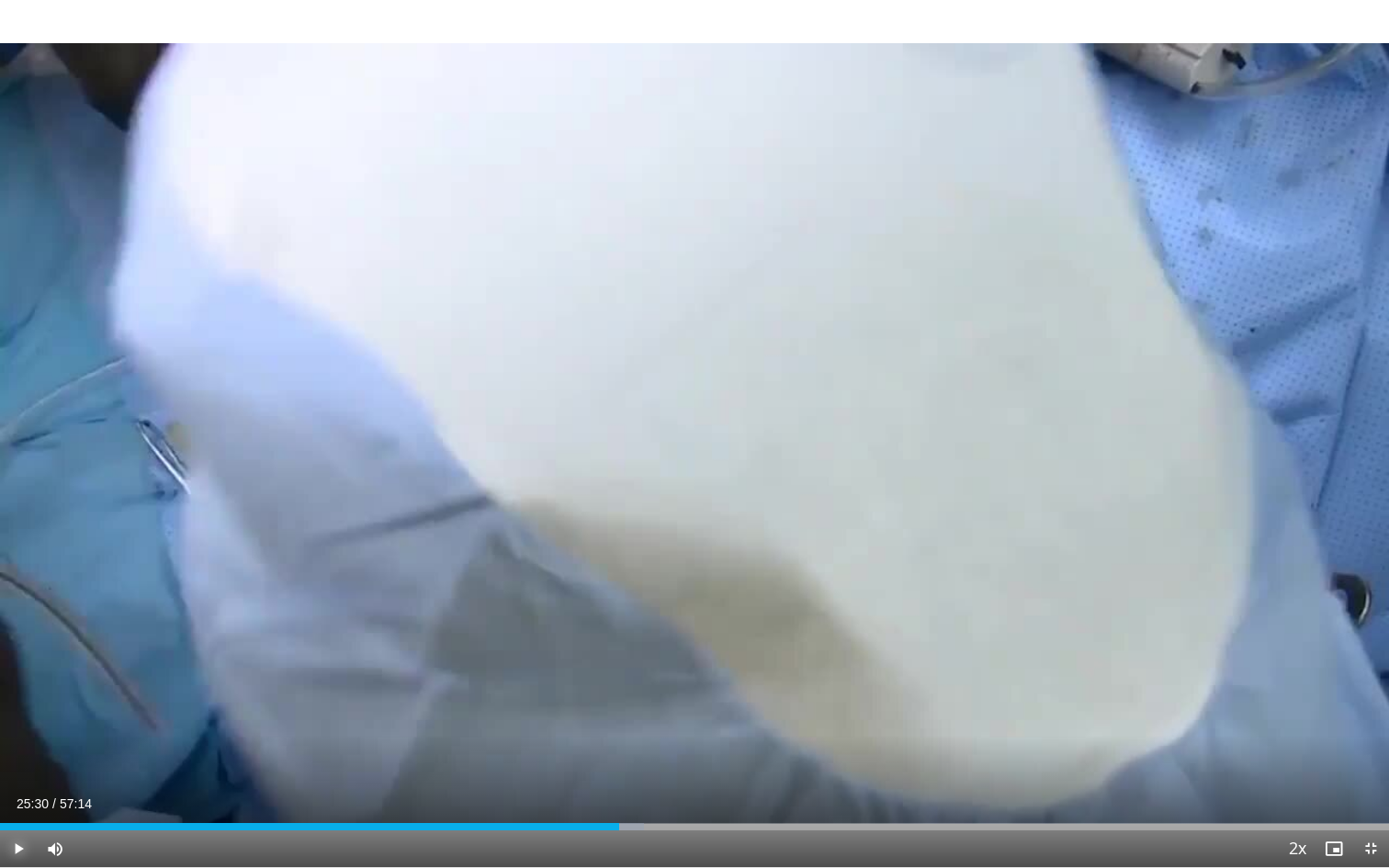 click at bounding box center [18, 849] 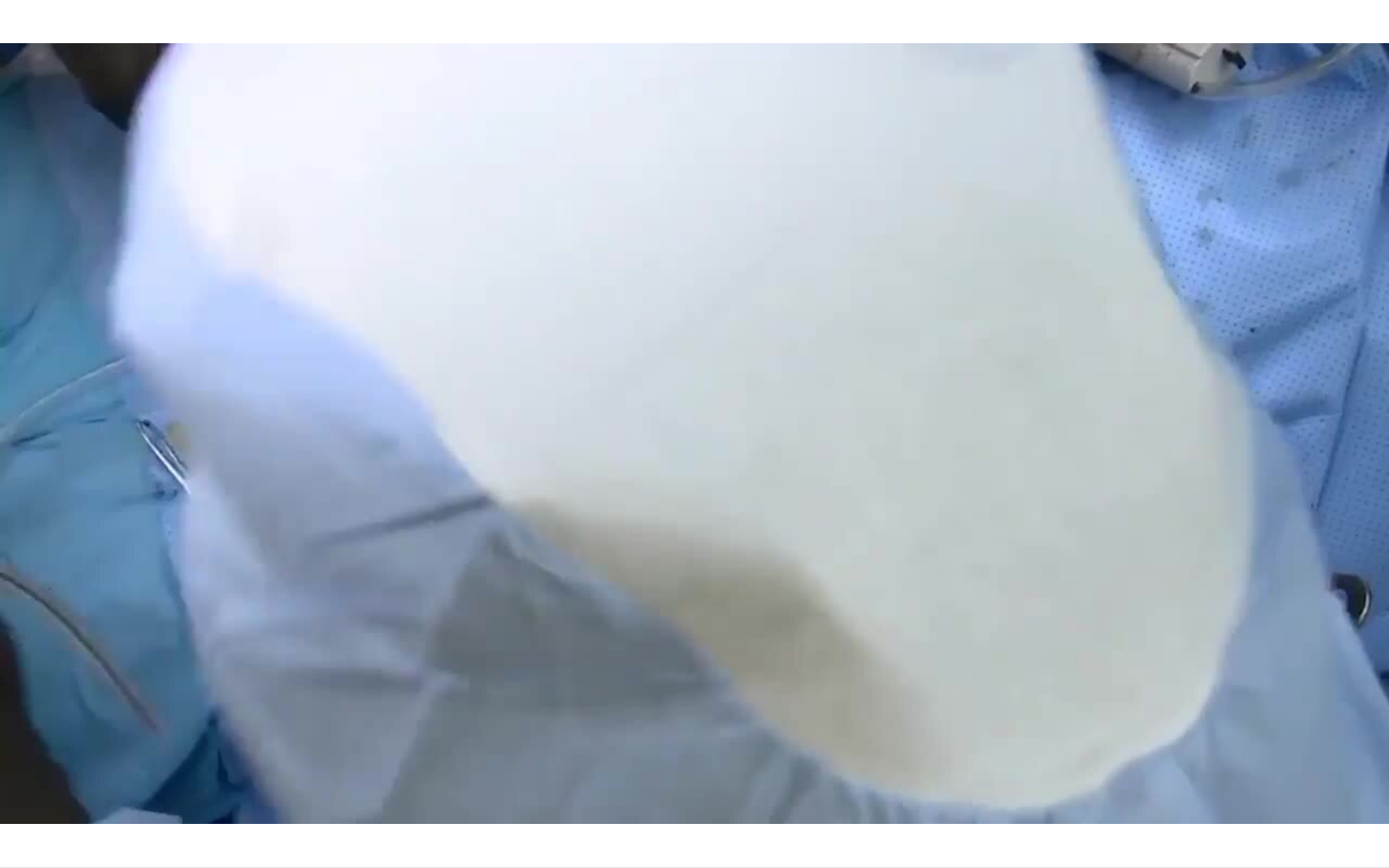 click on "10 seconds
Tap to unmute" at bounding box center [694, 434] 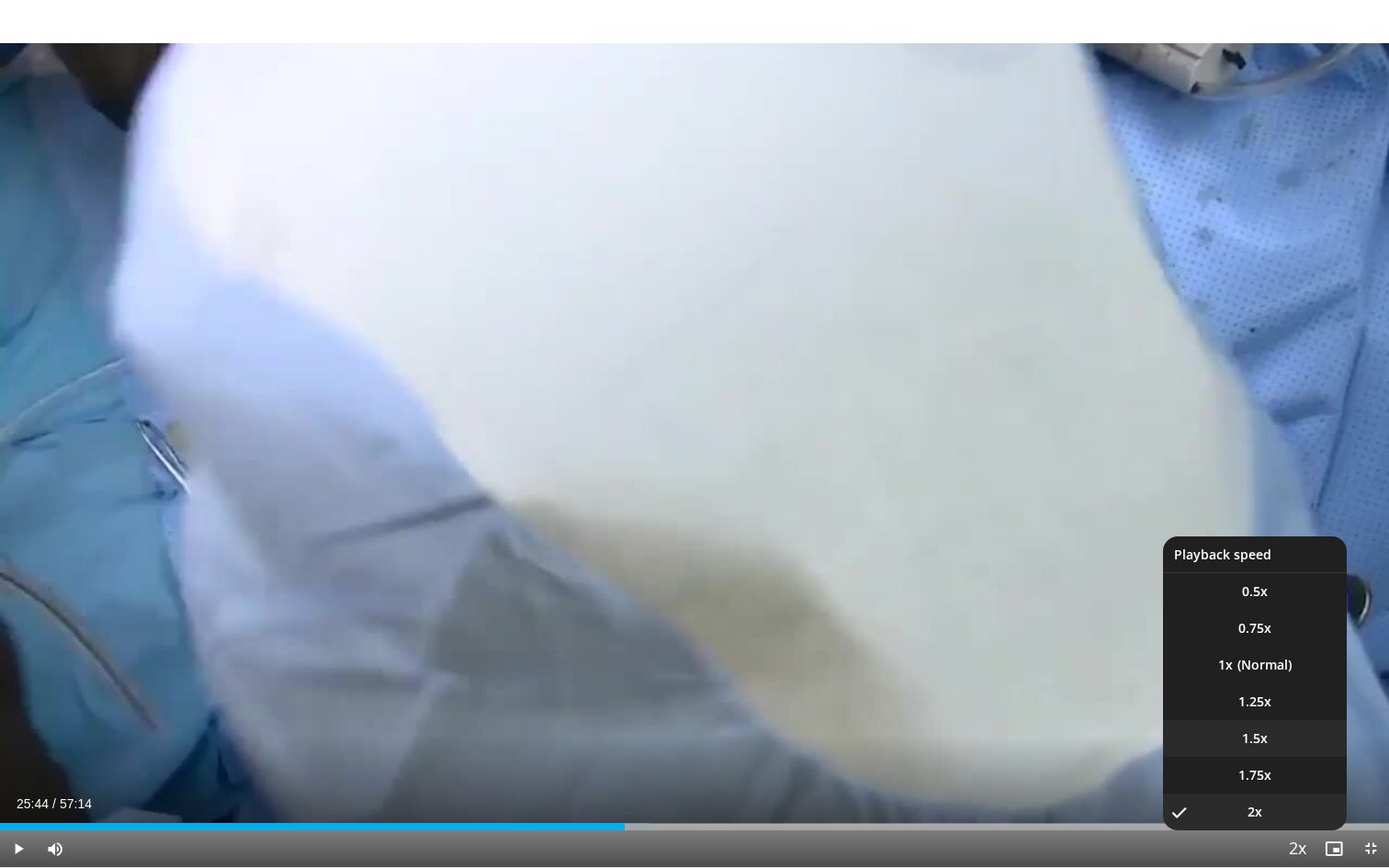 click on "1.5x" at bounding box center [1255, 738] 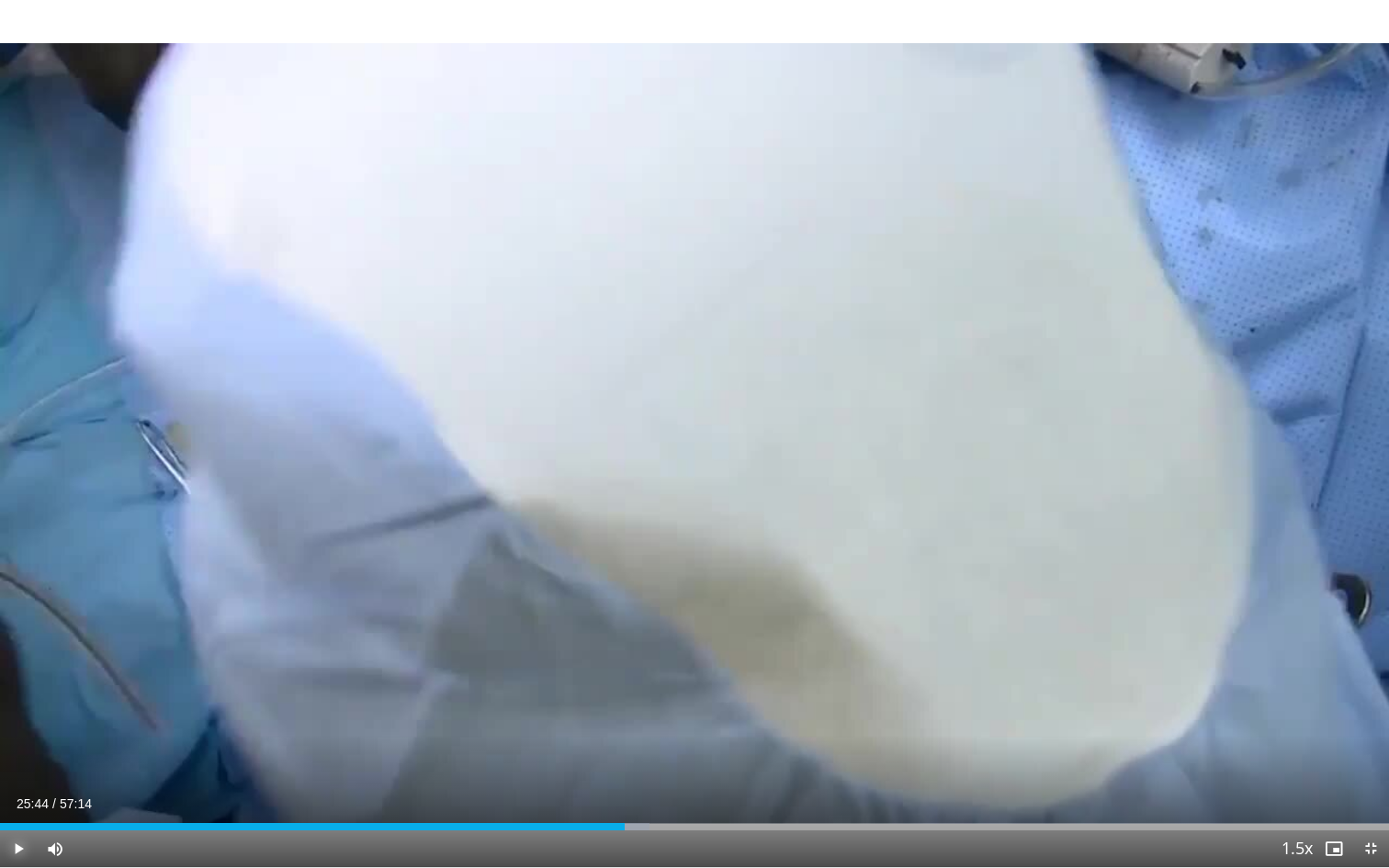 click at bounding box center [18, 849] 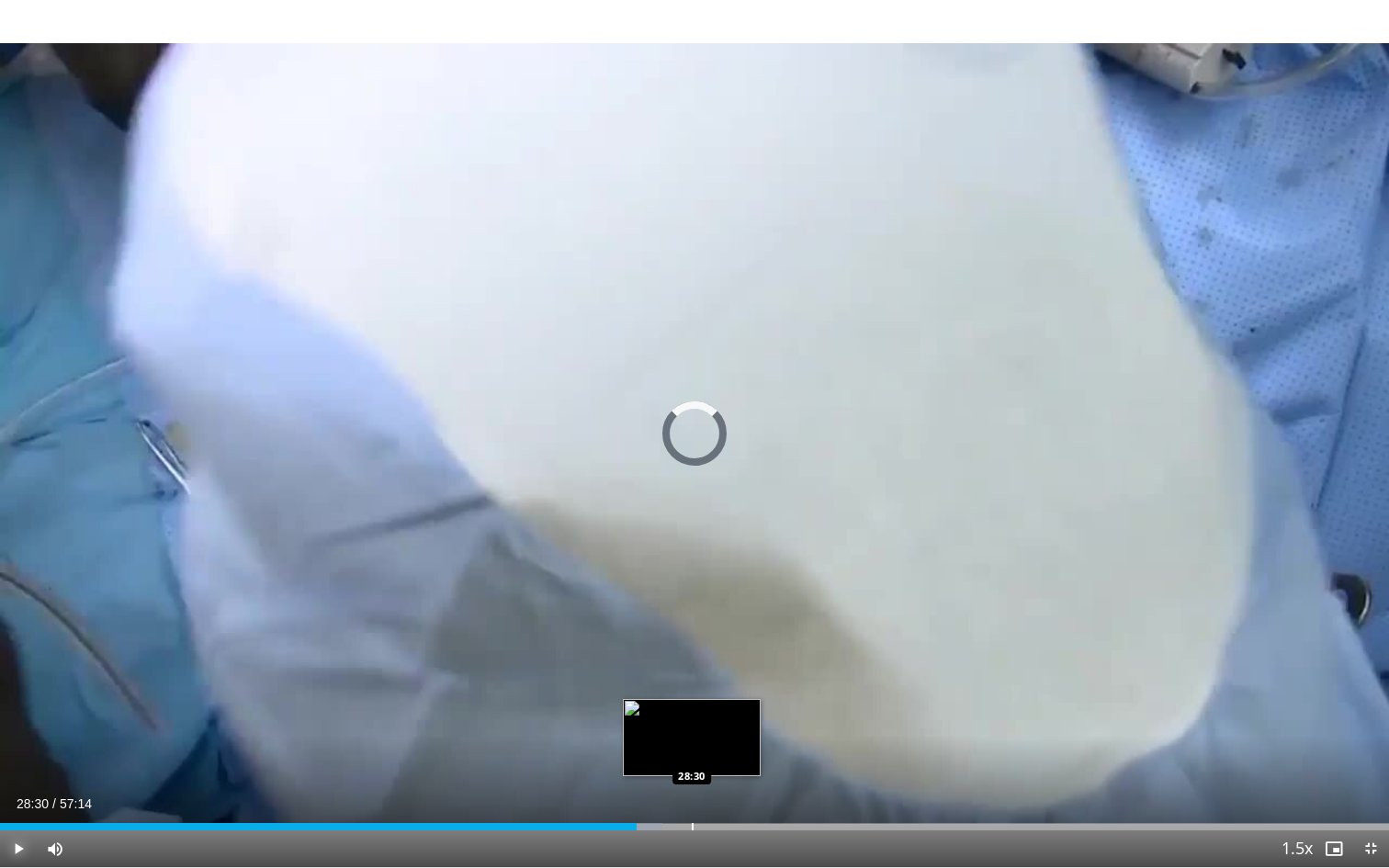 click at bounding box center (693, 827) 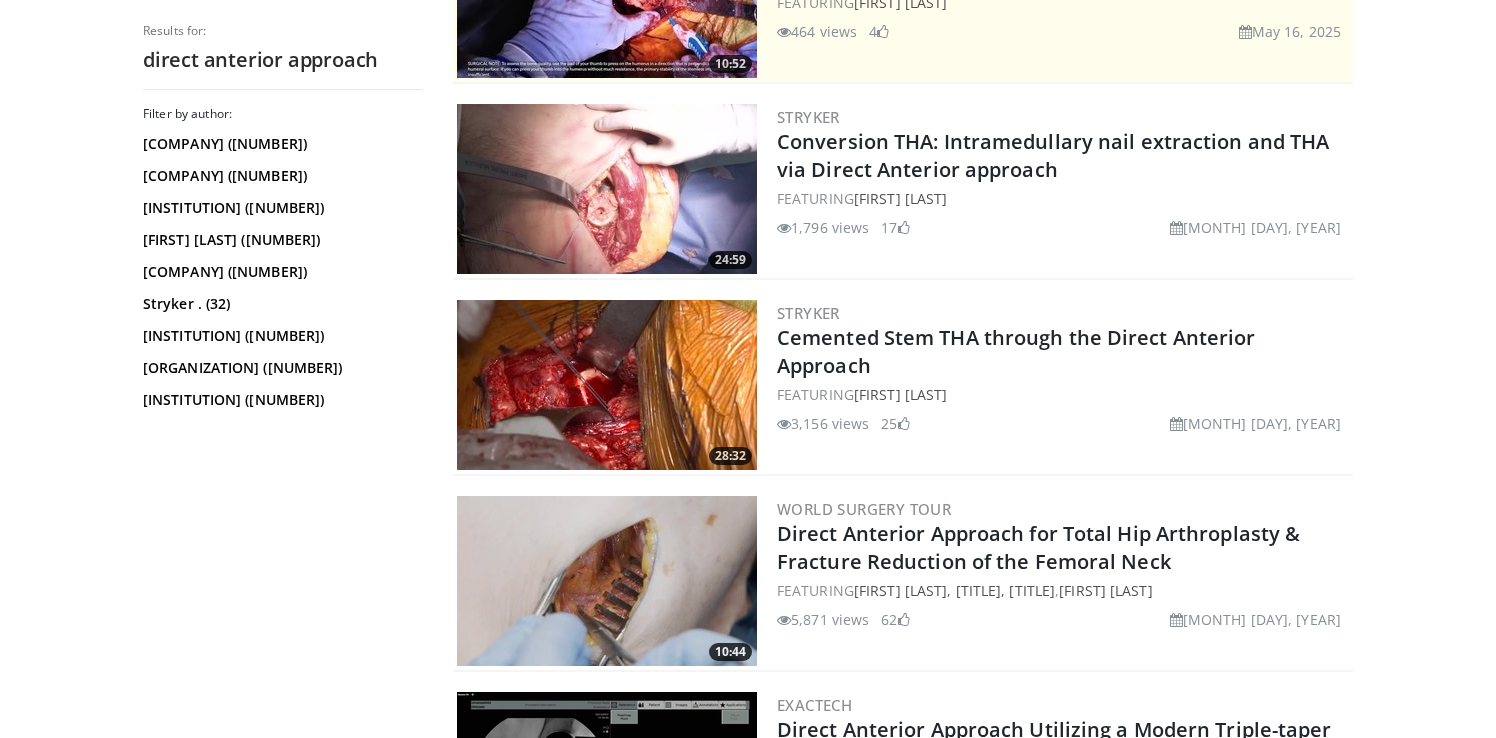 scroll, scrollTop: 0, scrollLeft: 0, axis: both 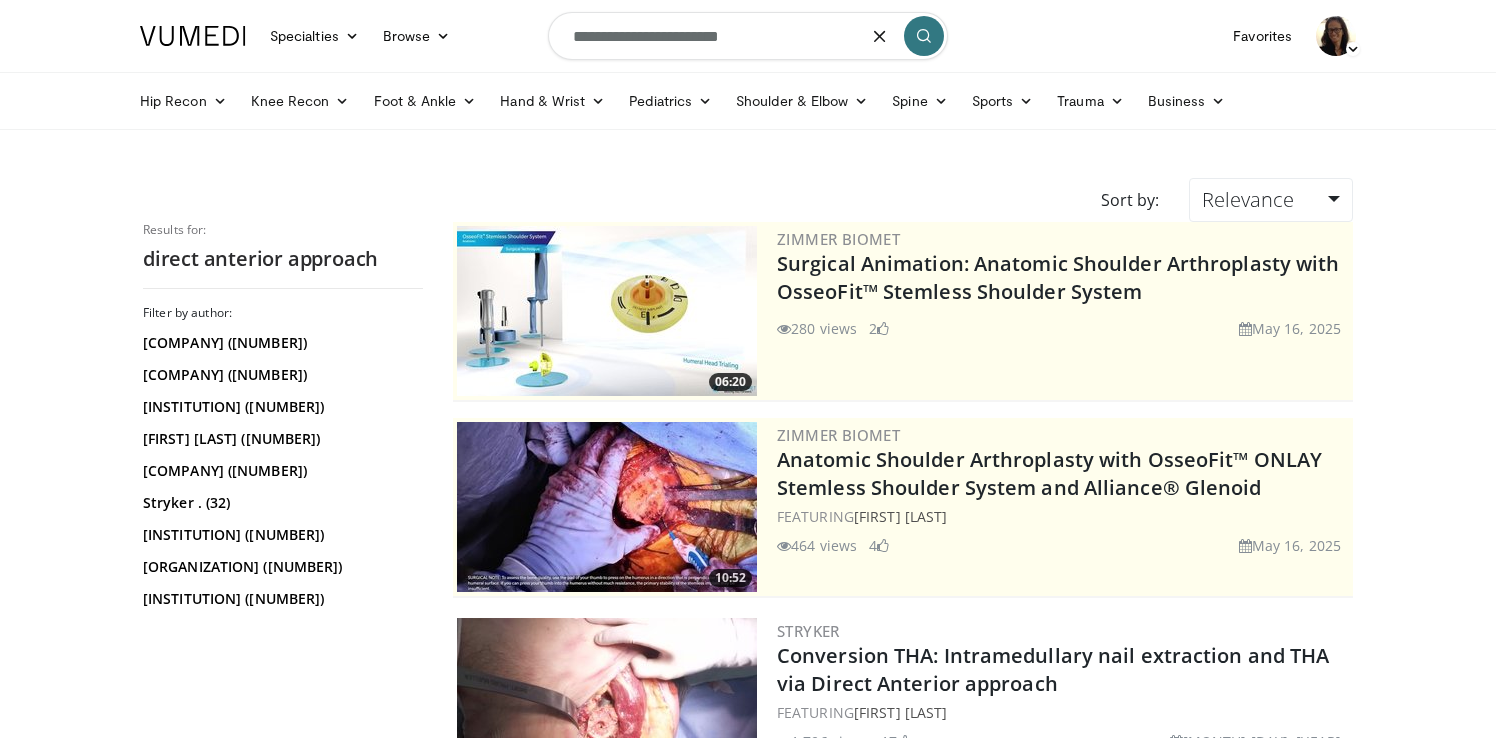 click on "**********" at bounding box center (748, 36) 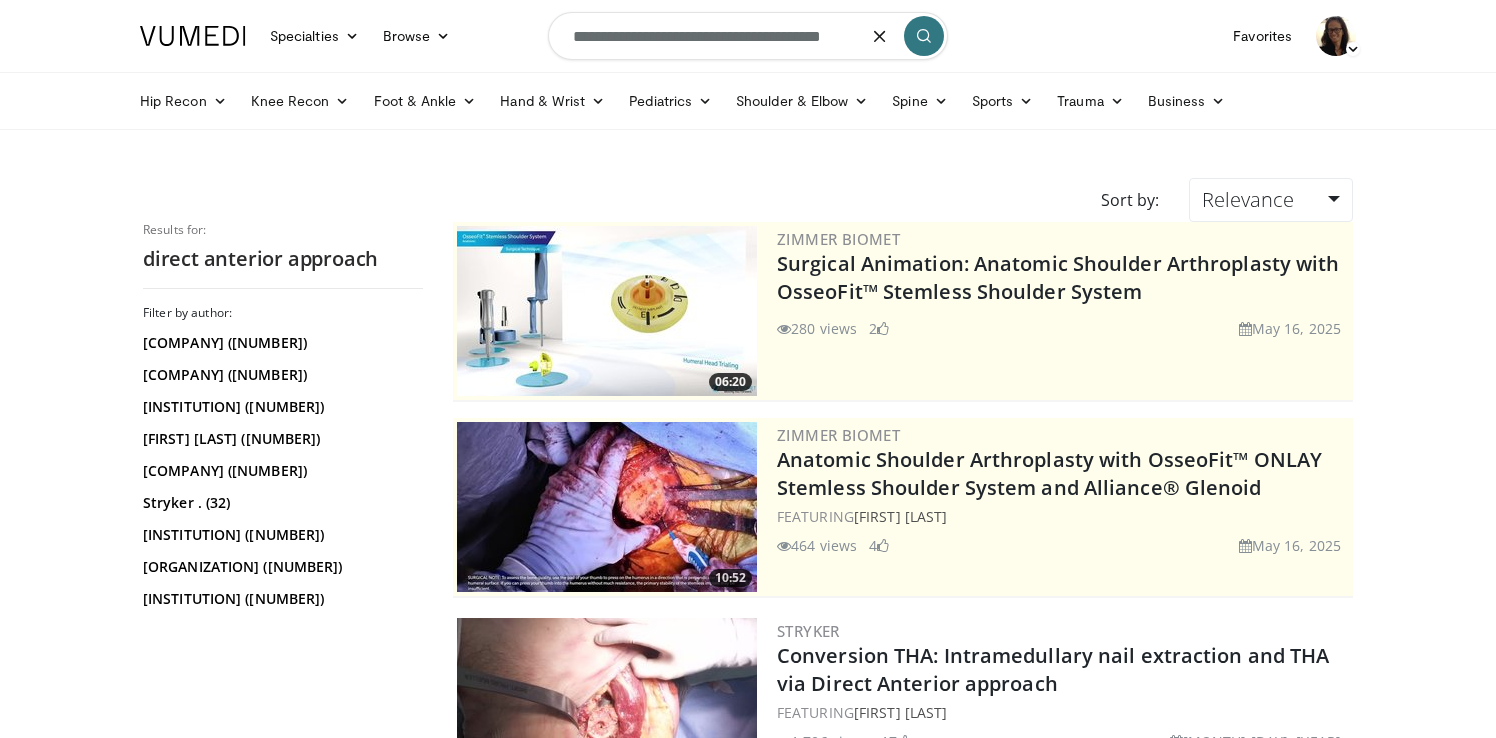 type on "**********" 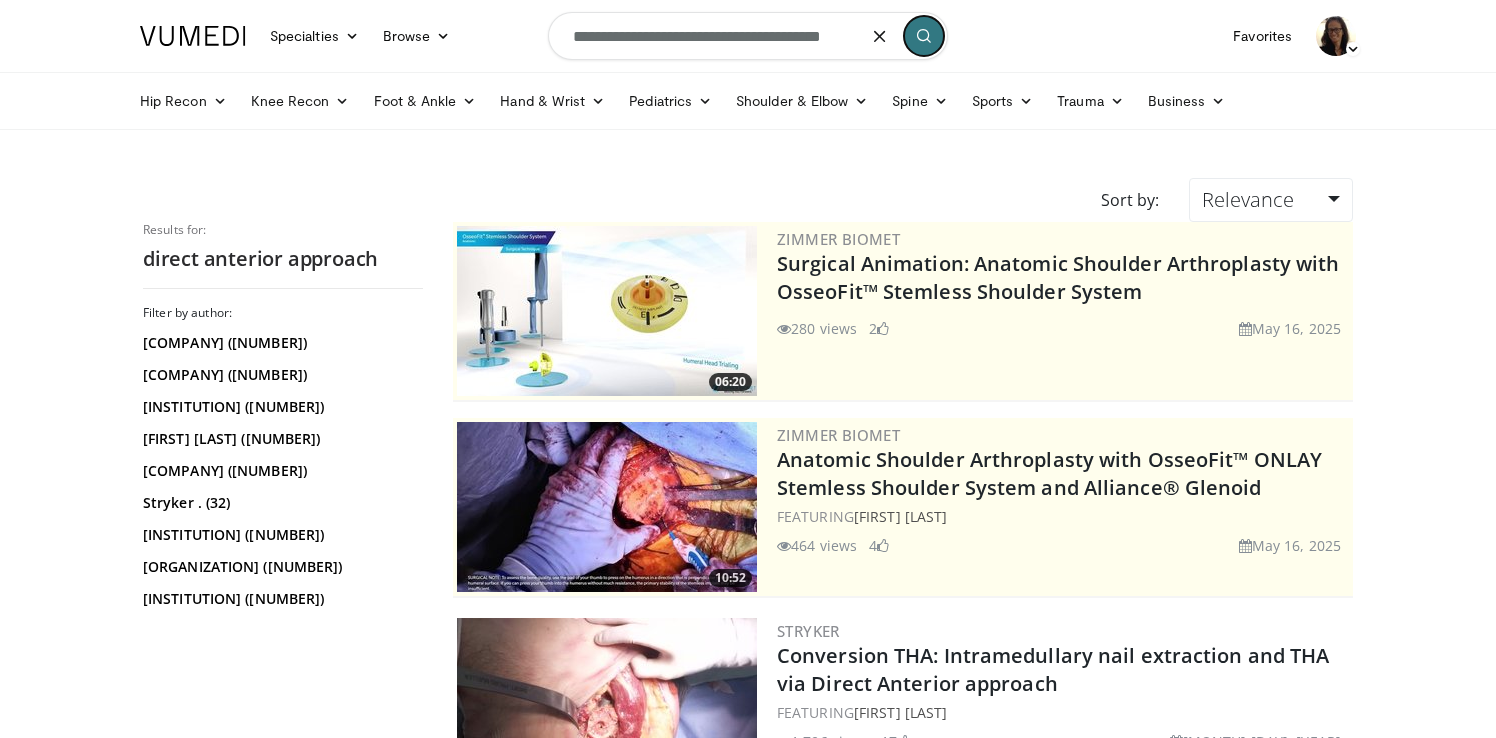 click at bounding box center (924, 36) 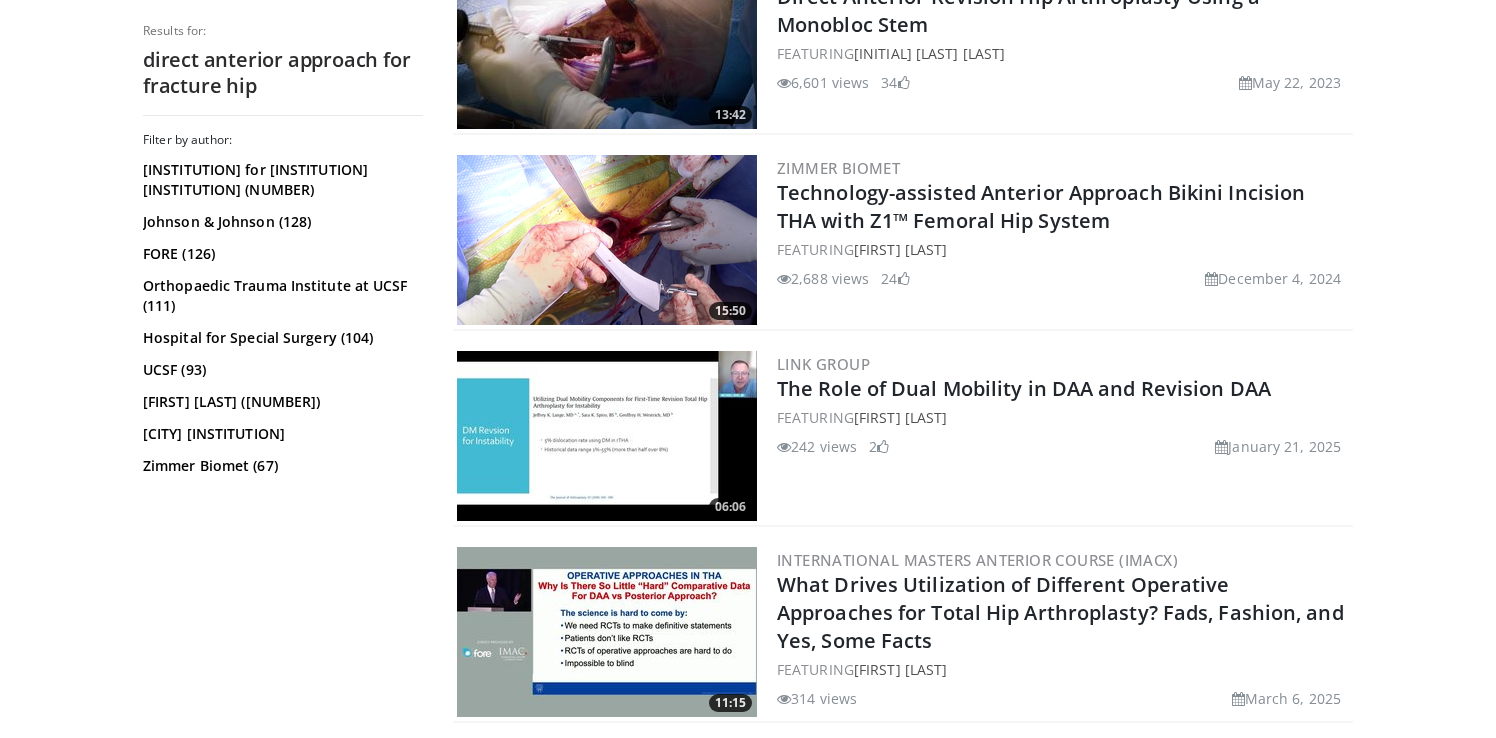 scroll, scrollTop: 2035, scrollLeft: 0, axis: vertical 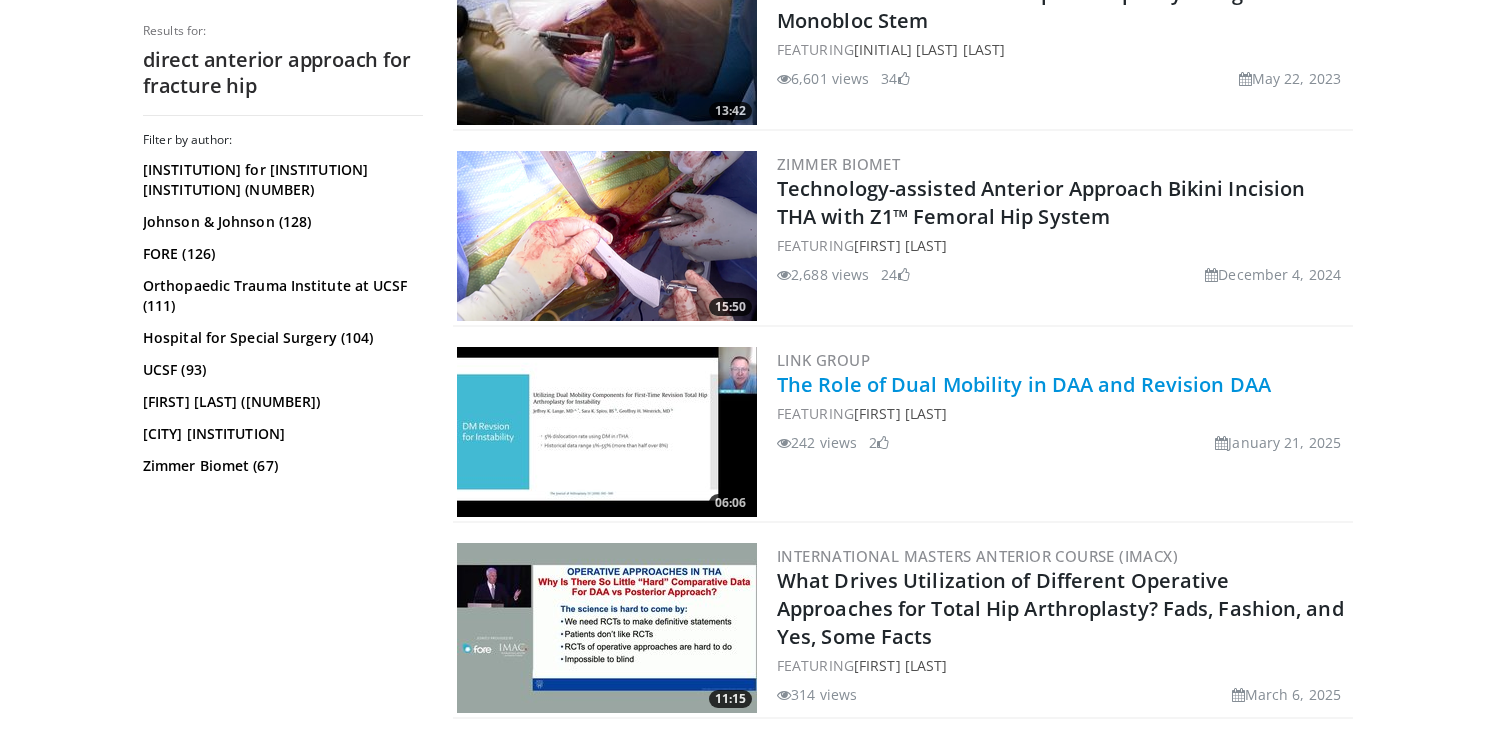 click on "The Role of Dual Mobility in DAA and Revision DAA" at bounding box center (1024, 384) 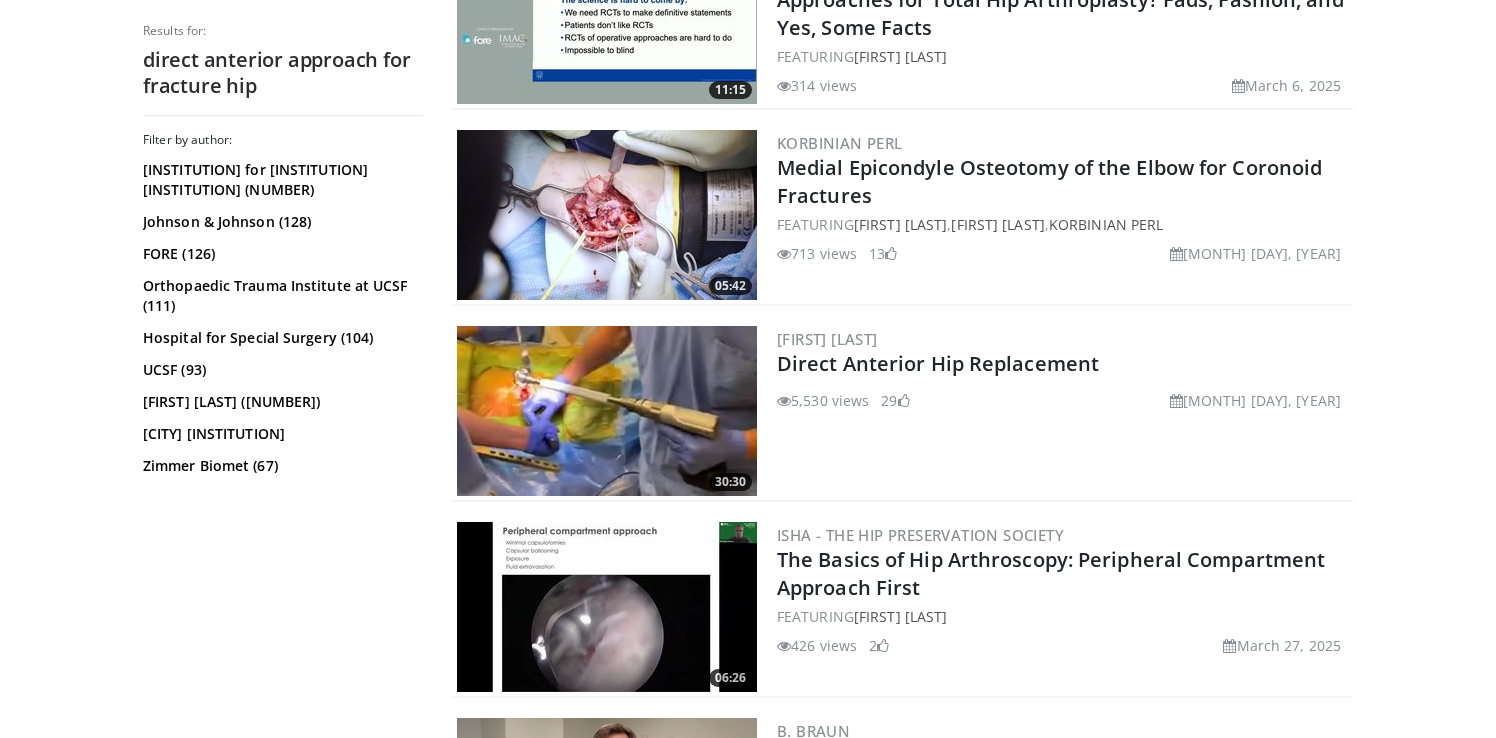scroll, scrollTop: 2643, scrollLeft: 0, axis: vertical 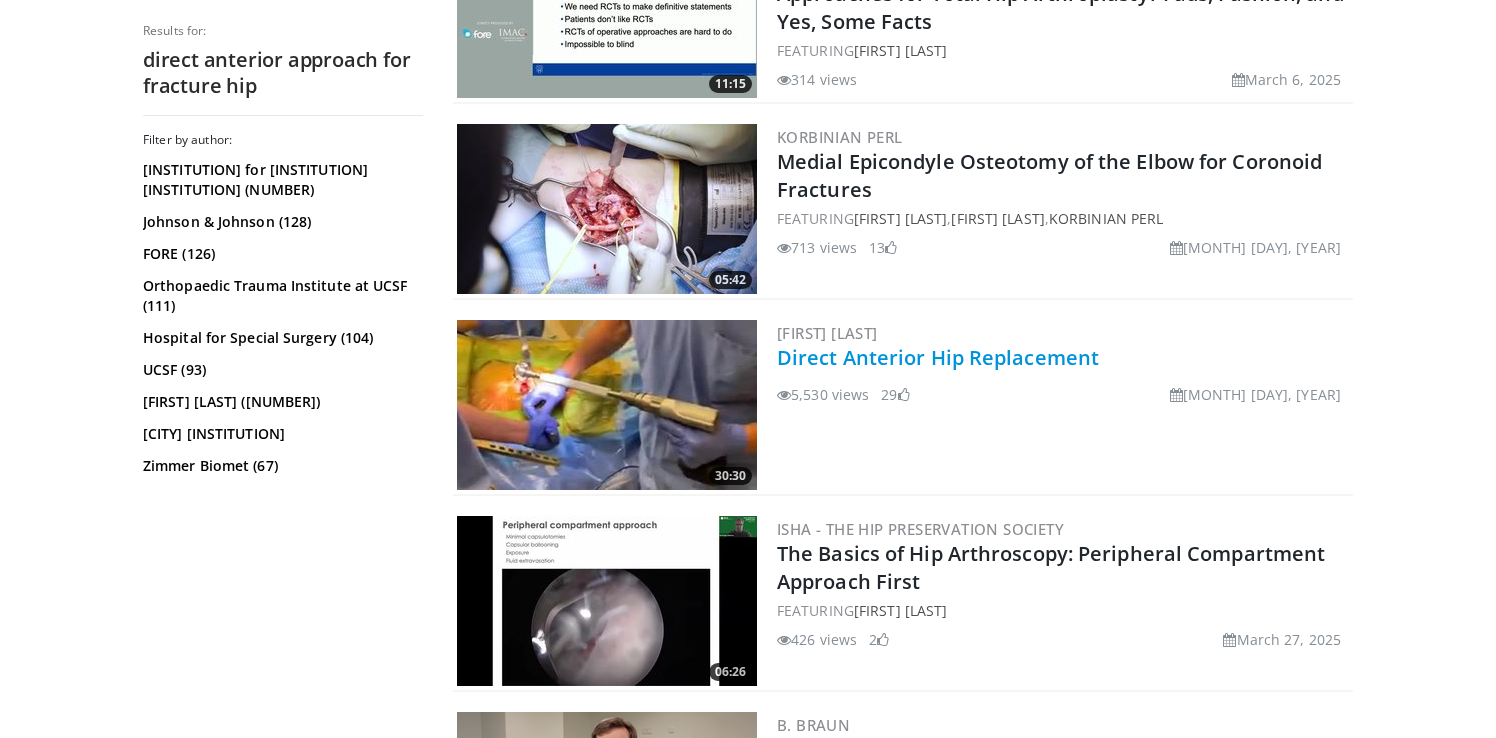 click on "Direct Anterior Hip Replacement" at bounding box center (938, 357) 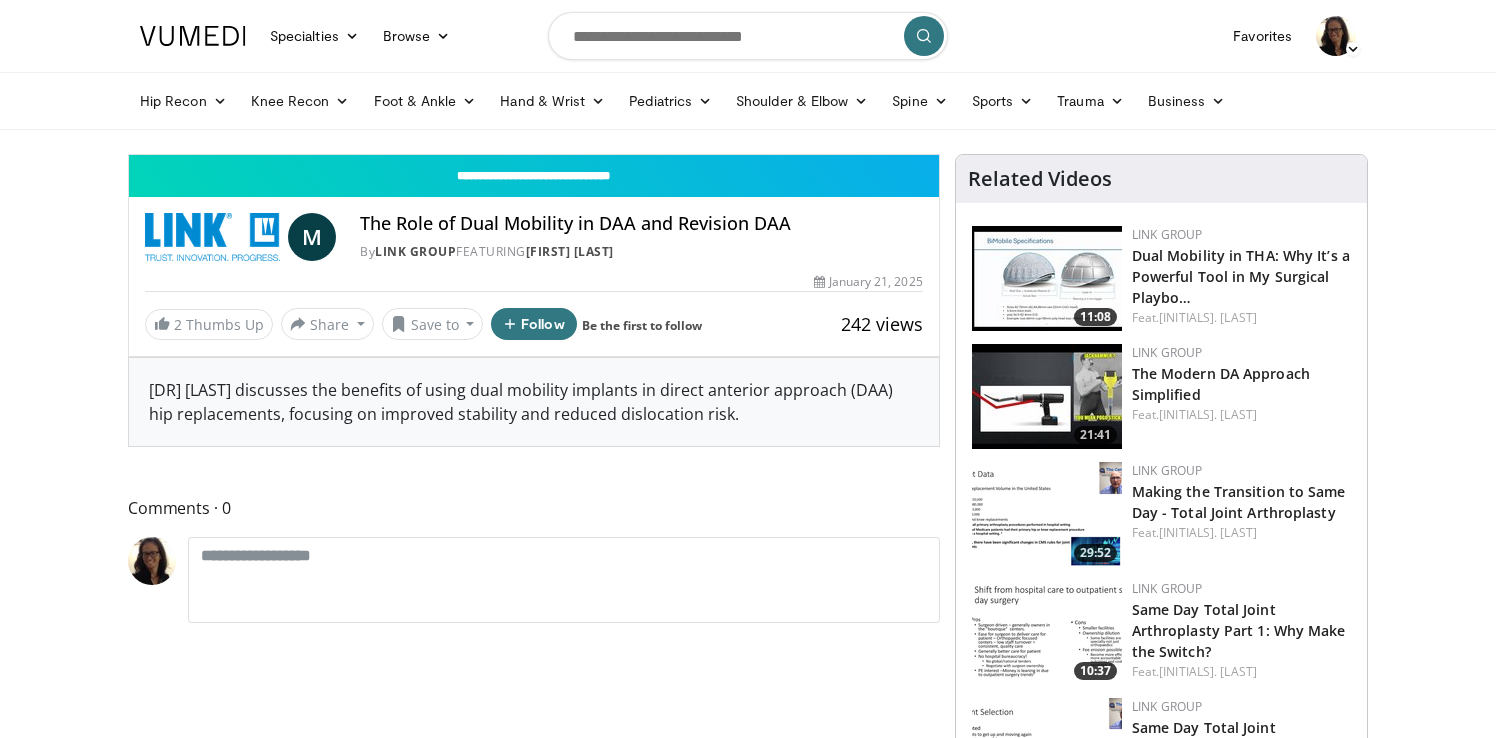scroll, scrollTop: 0, scrollLeft: 0, axis: both 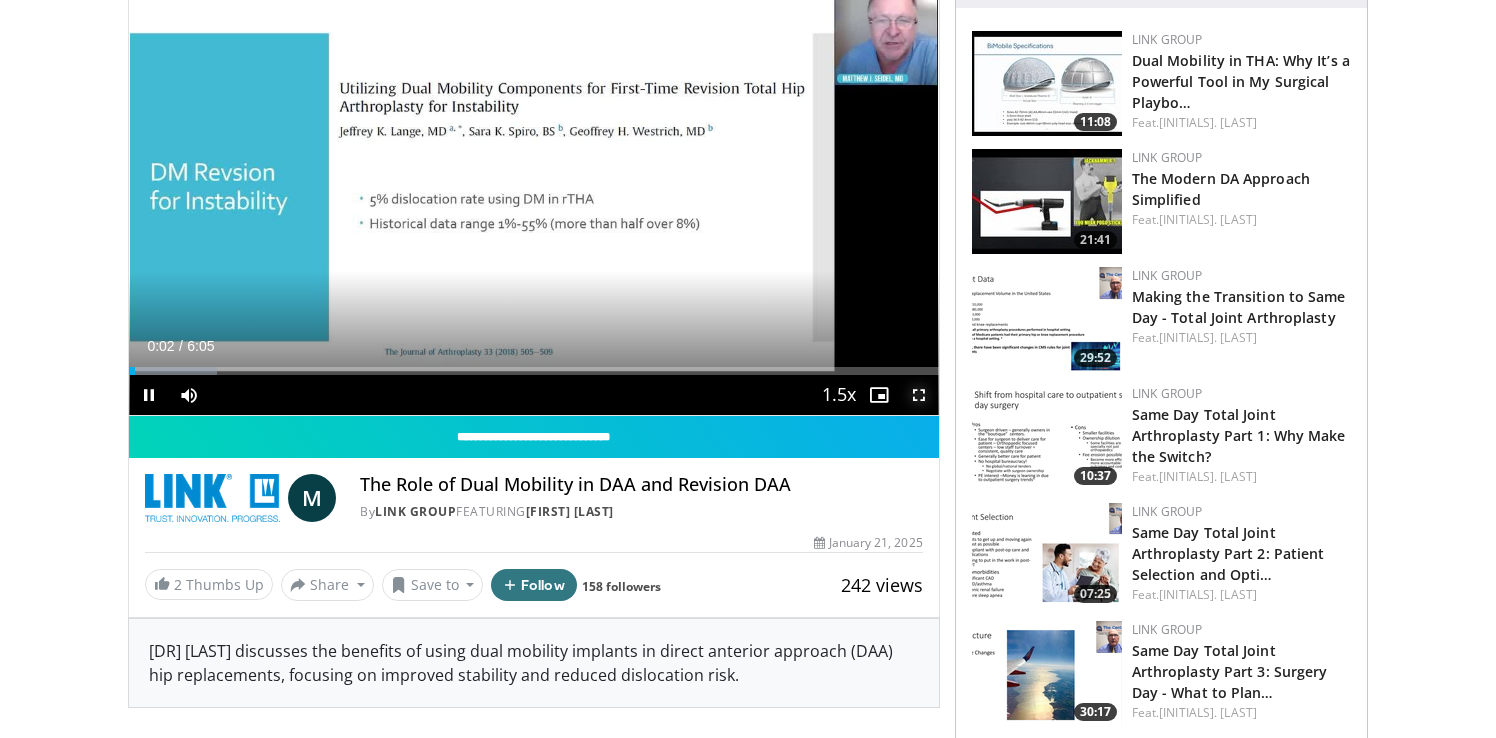 click at bounding box center [919, 395] 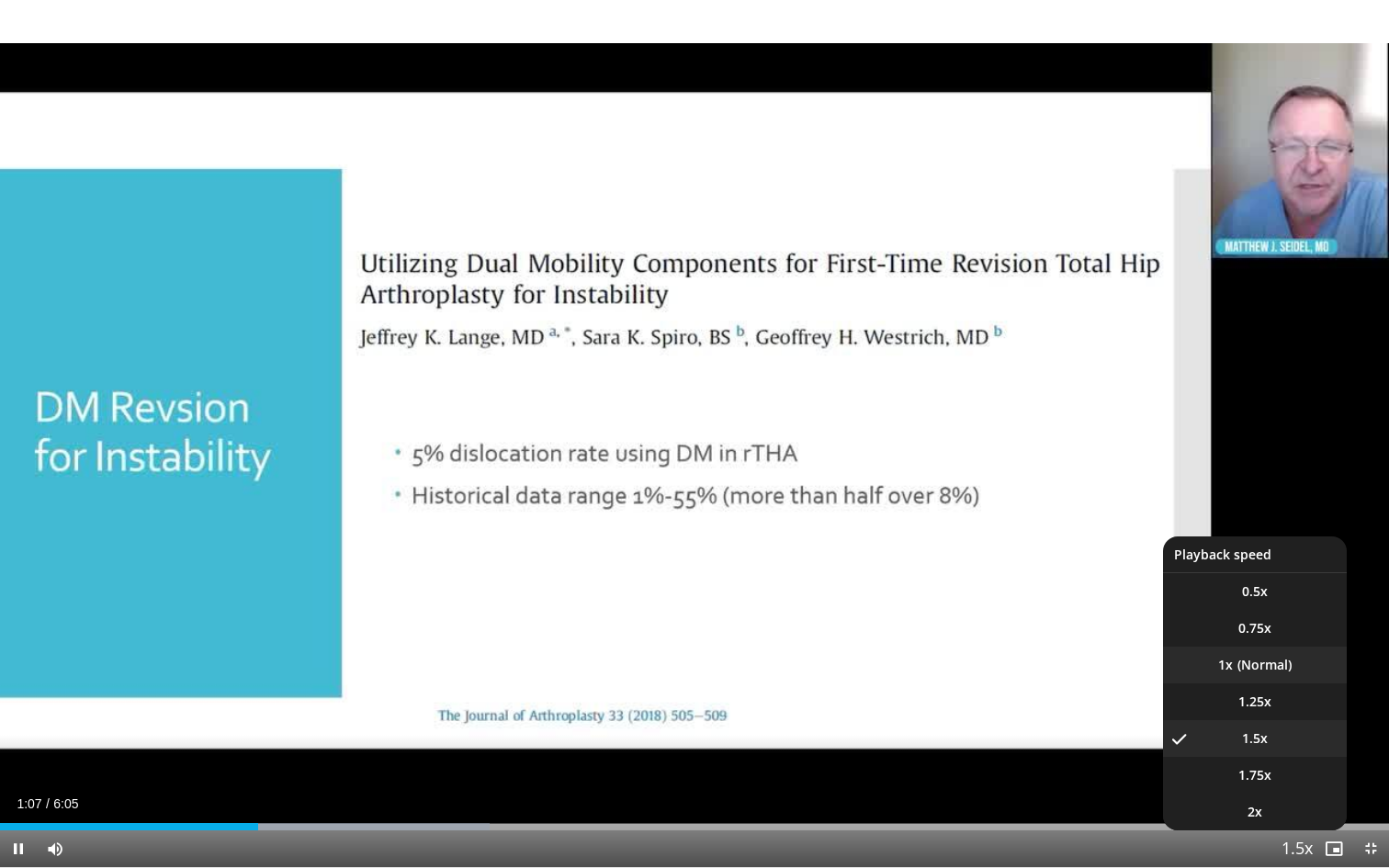 click on "1x" at bounding box center (1255, 665) 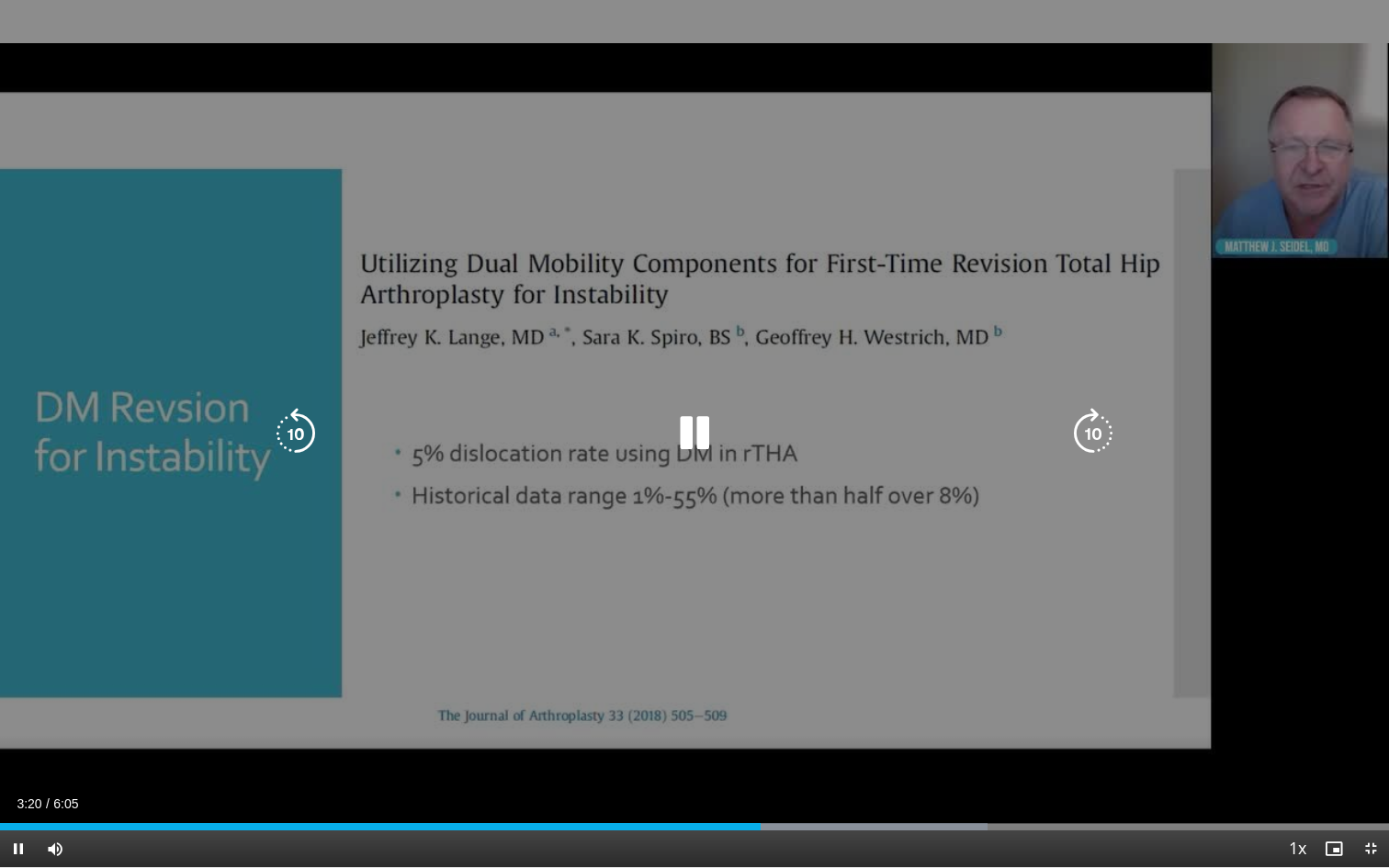 click at bounding box center (694, 434) 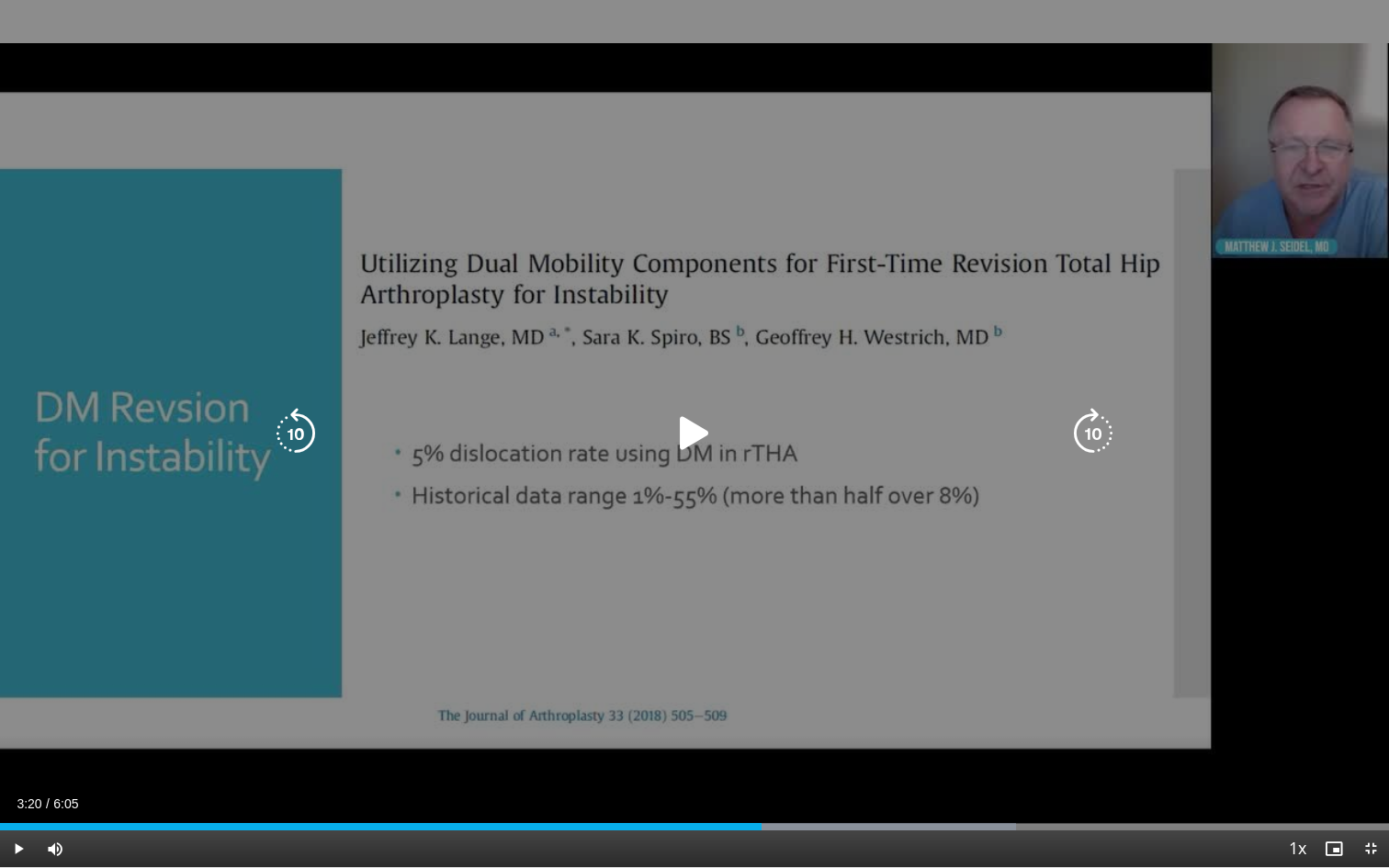 click on "10 seconds
Tap to unmute" at bounding box center [694, 434] 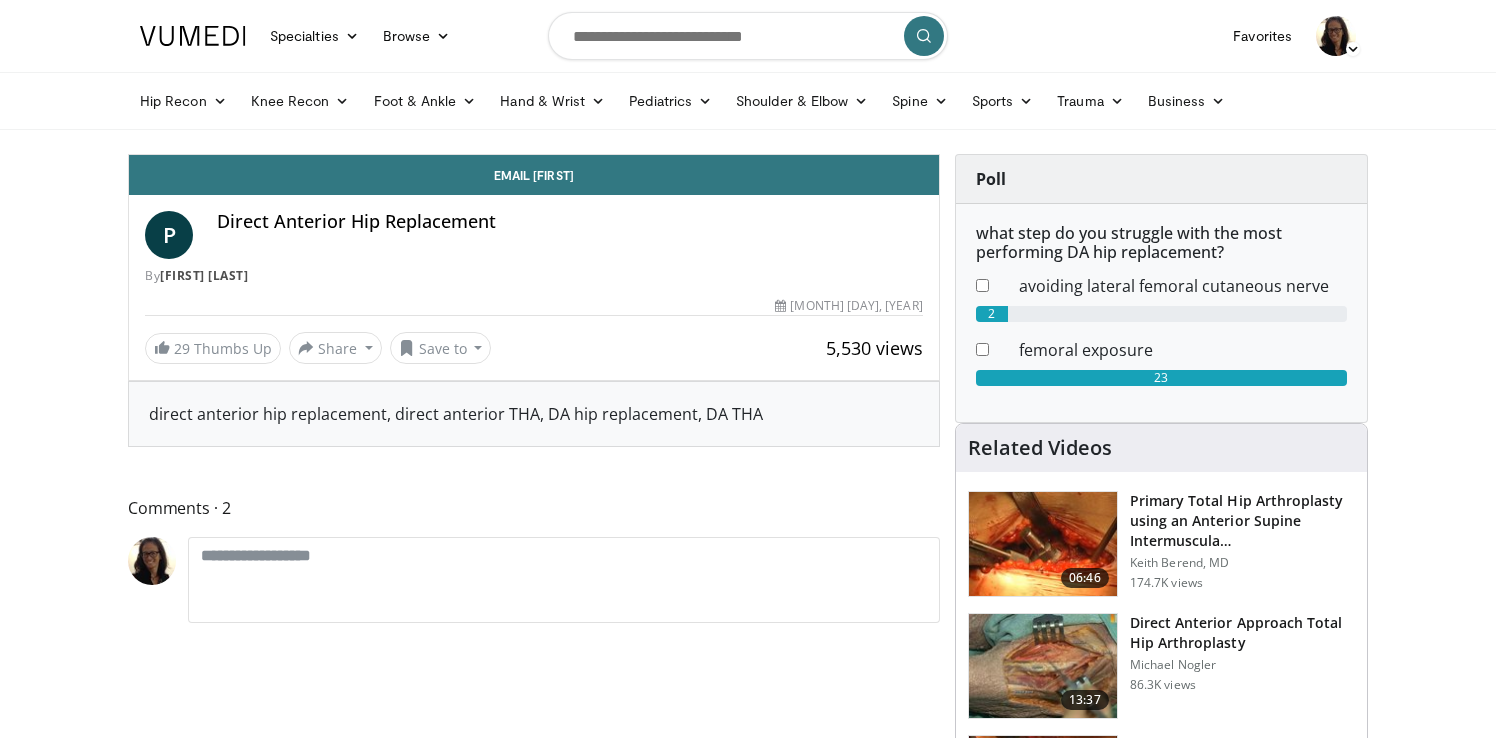 scroll, scrollTop: 0, scrollLeft: 0, axis: both 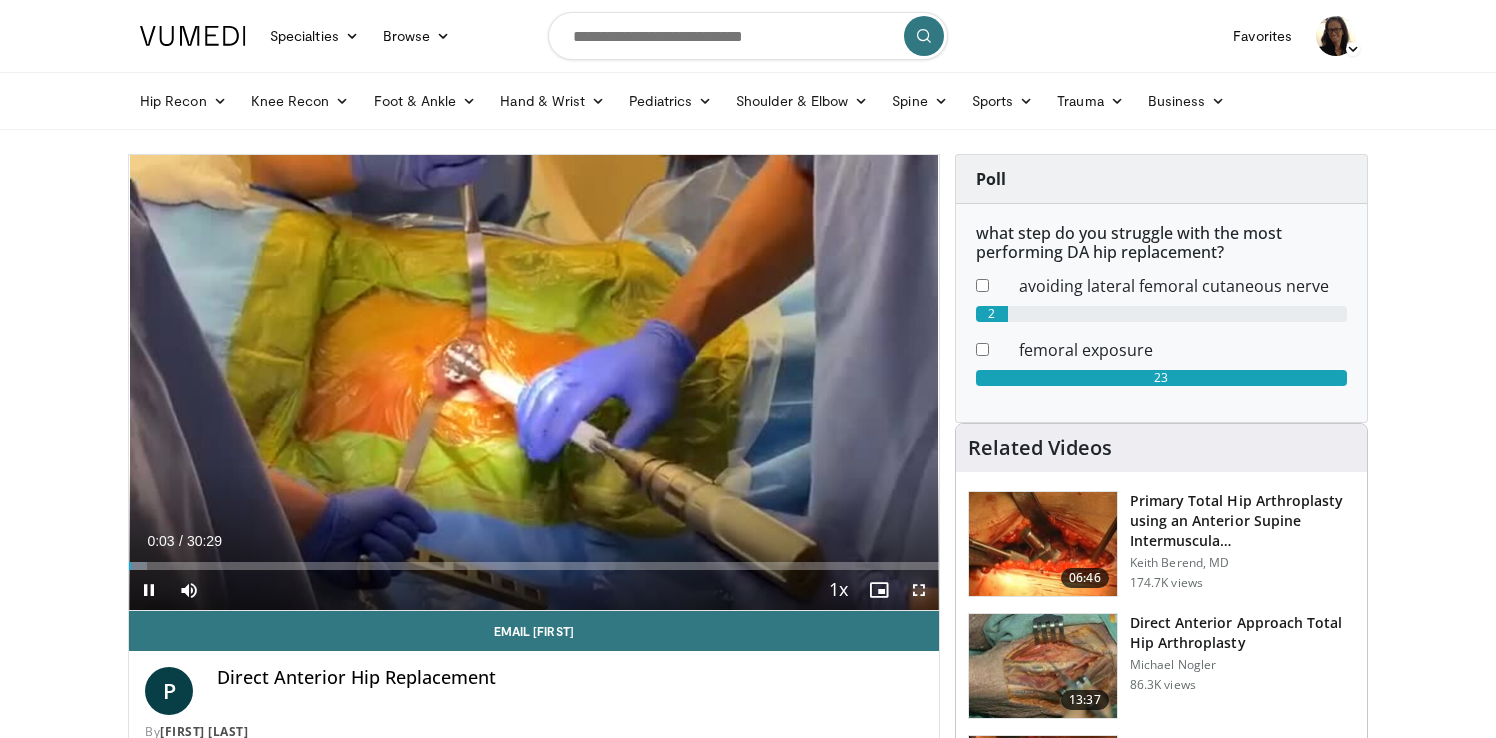 click at bounding box center (919, 590) 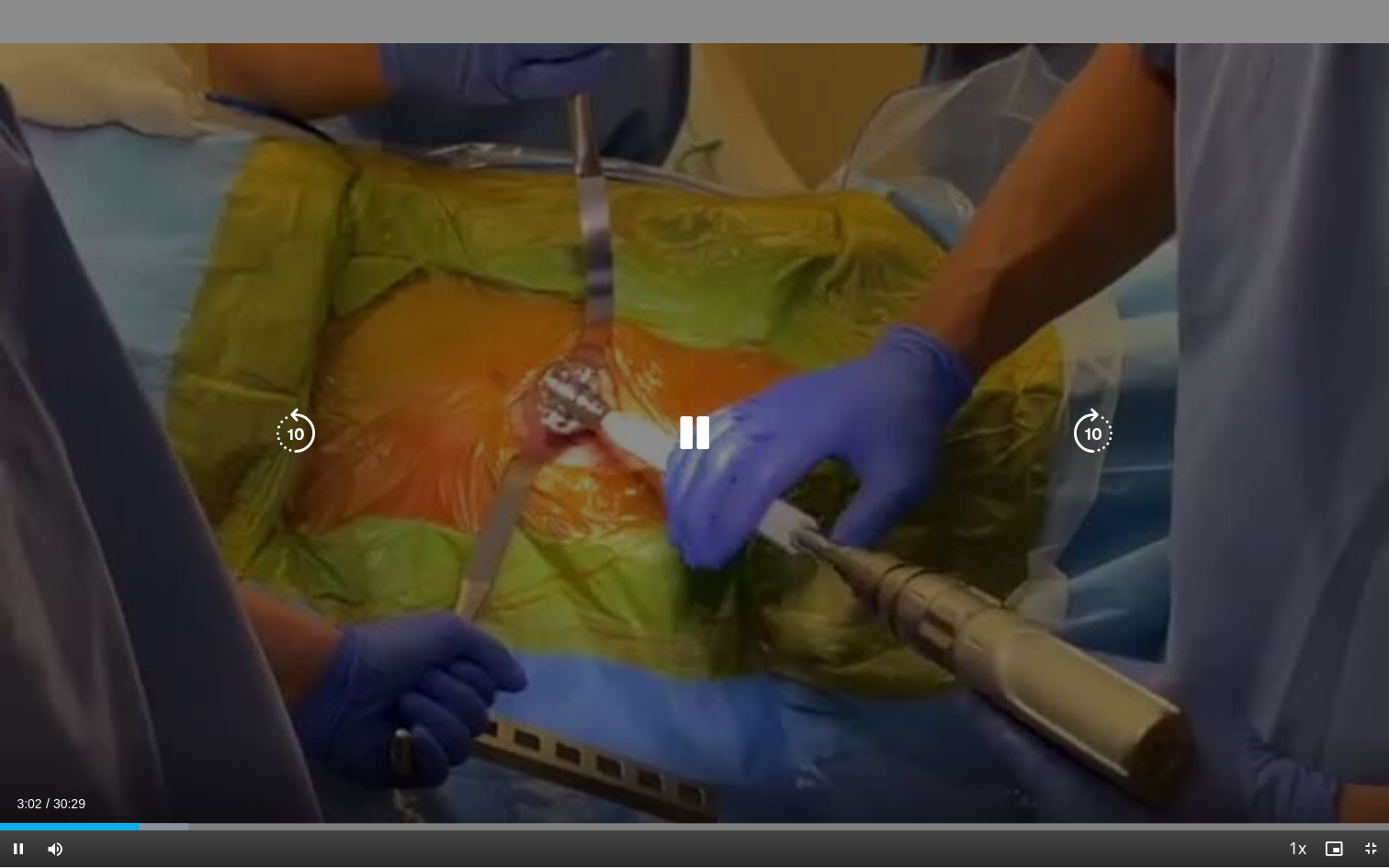 click at bounding box center [694, 434] 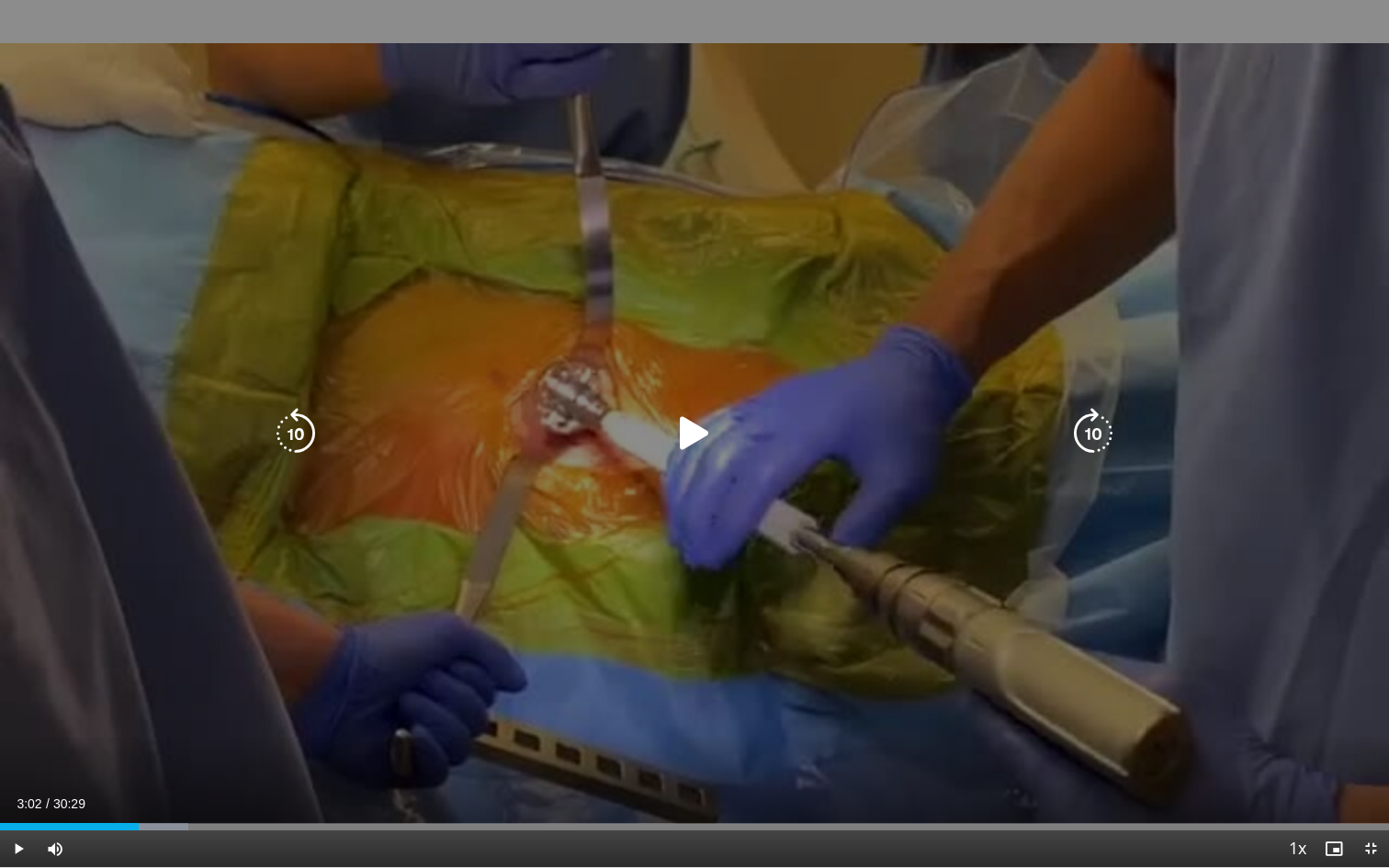 click at bounding box center [694, 434] 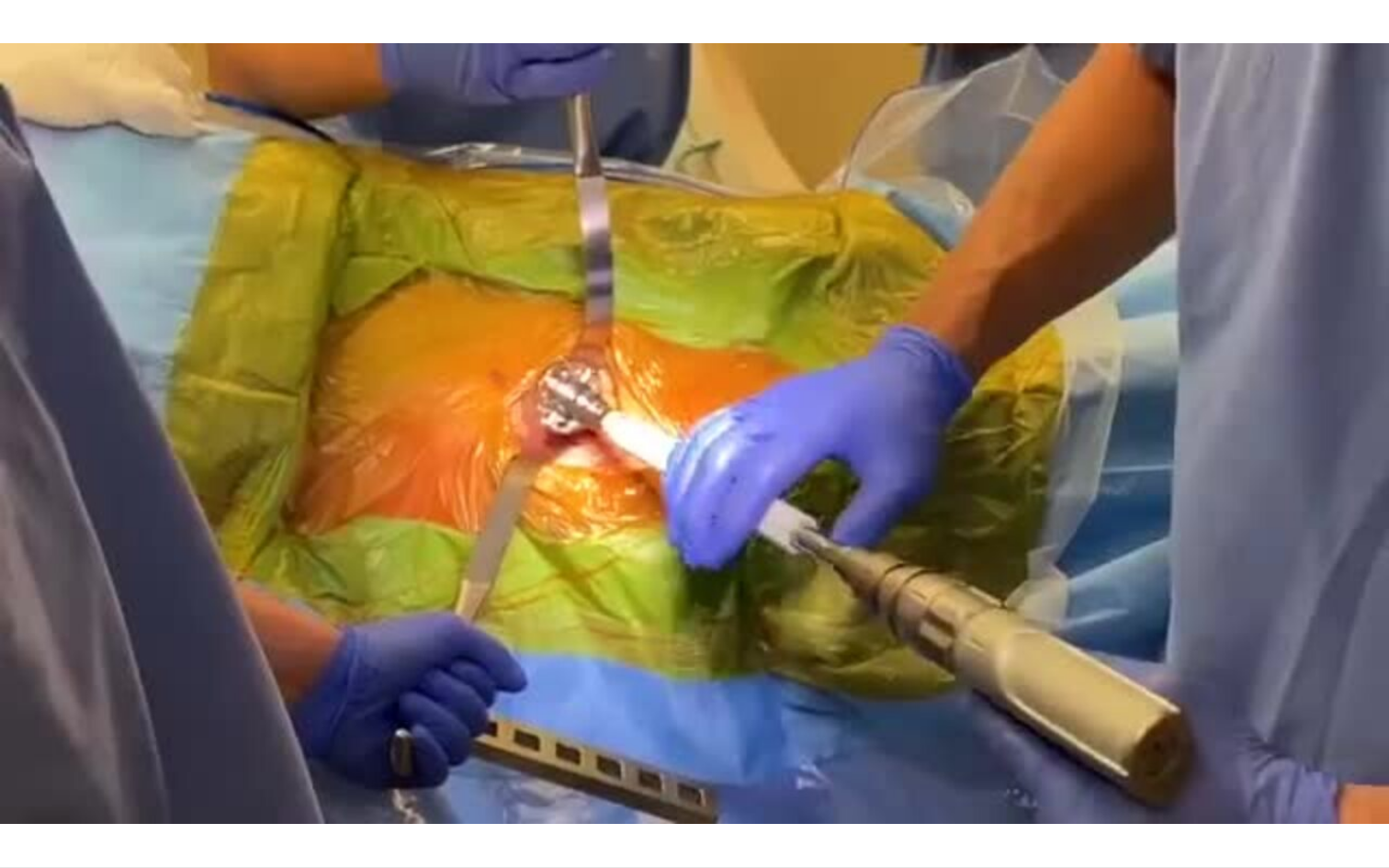 type 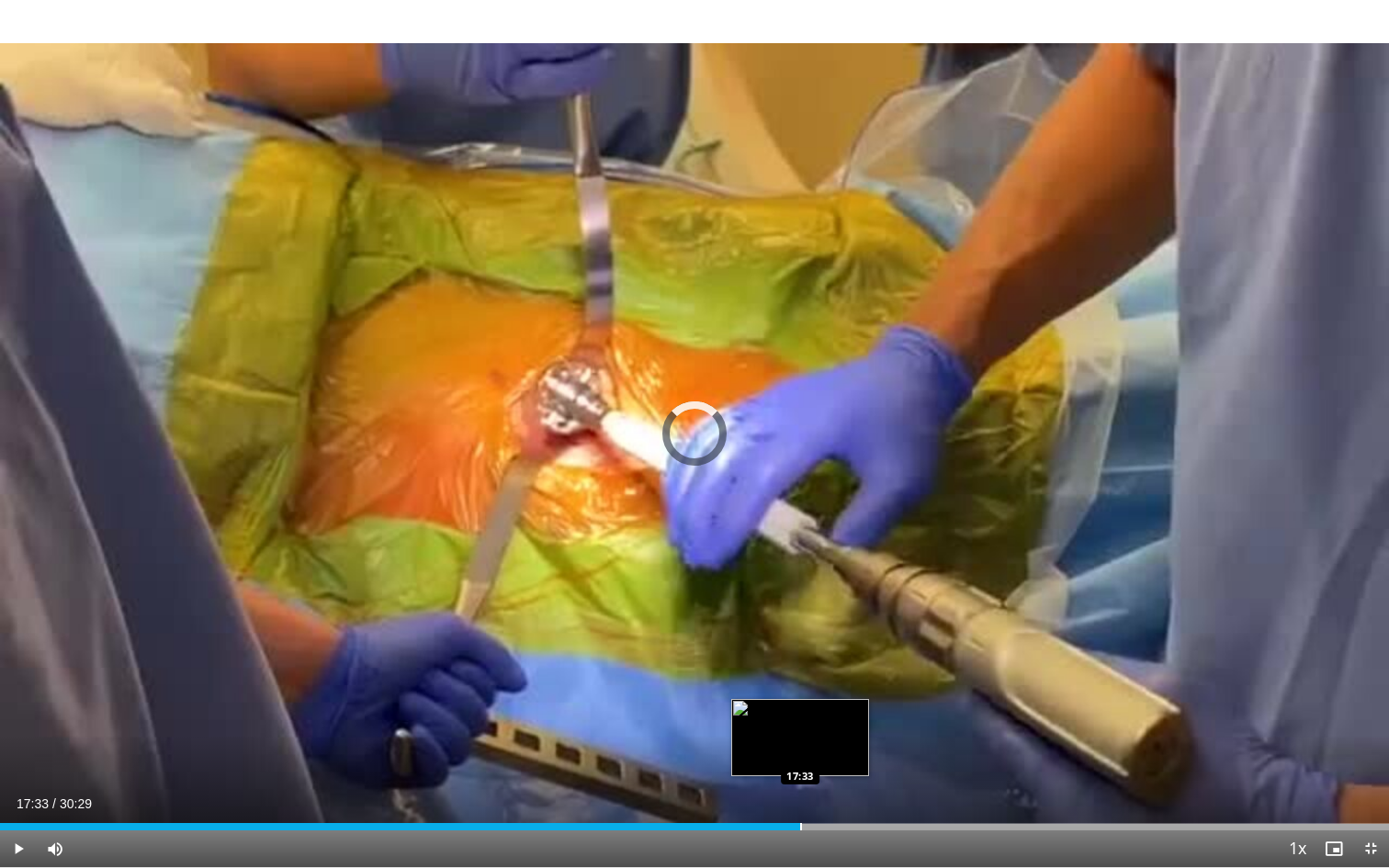 click at bounding box center (801, 827) 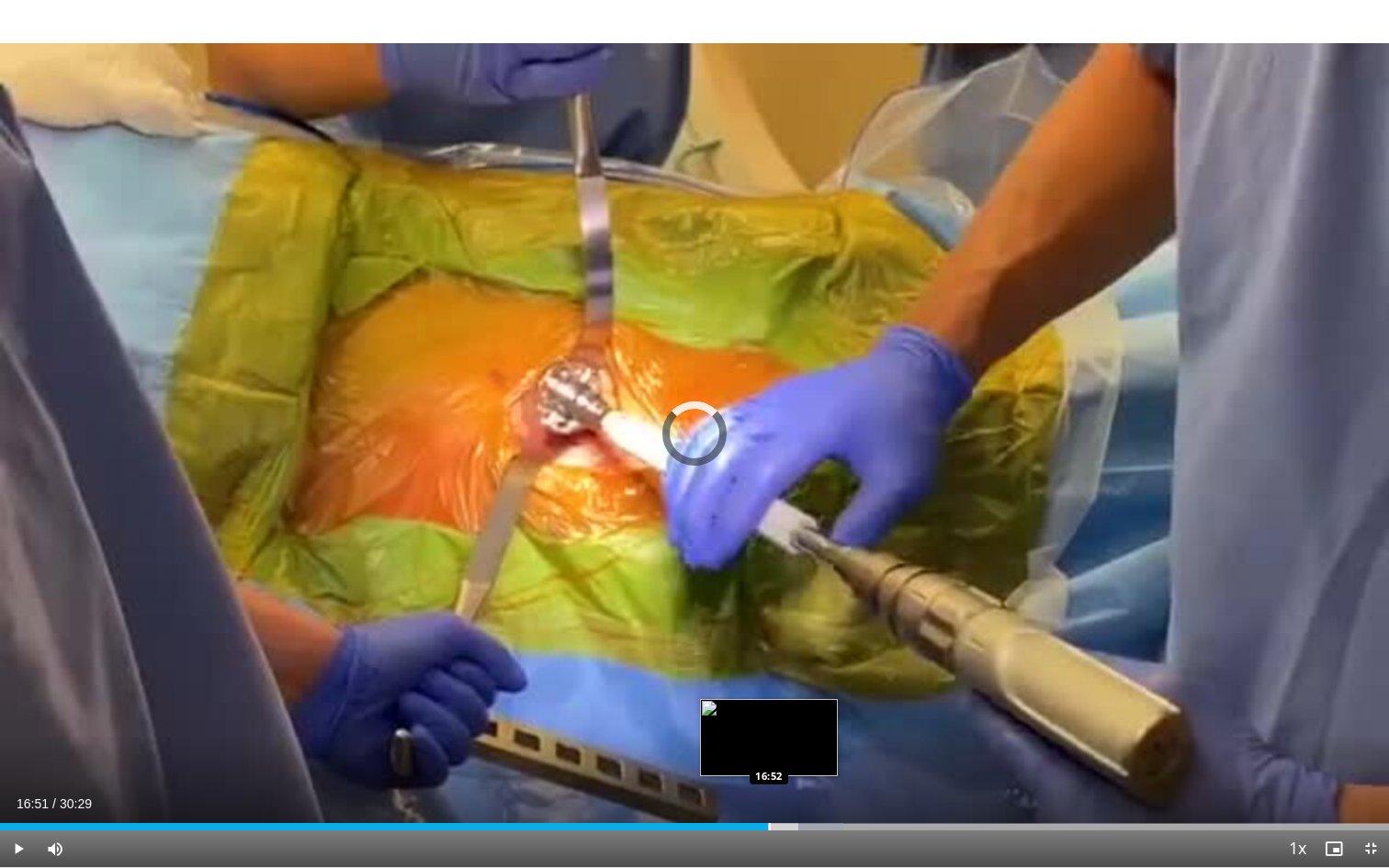 click on "Loaded :  60.74% 16:51 16:52" at bounding box center (694, 827) 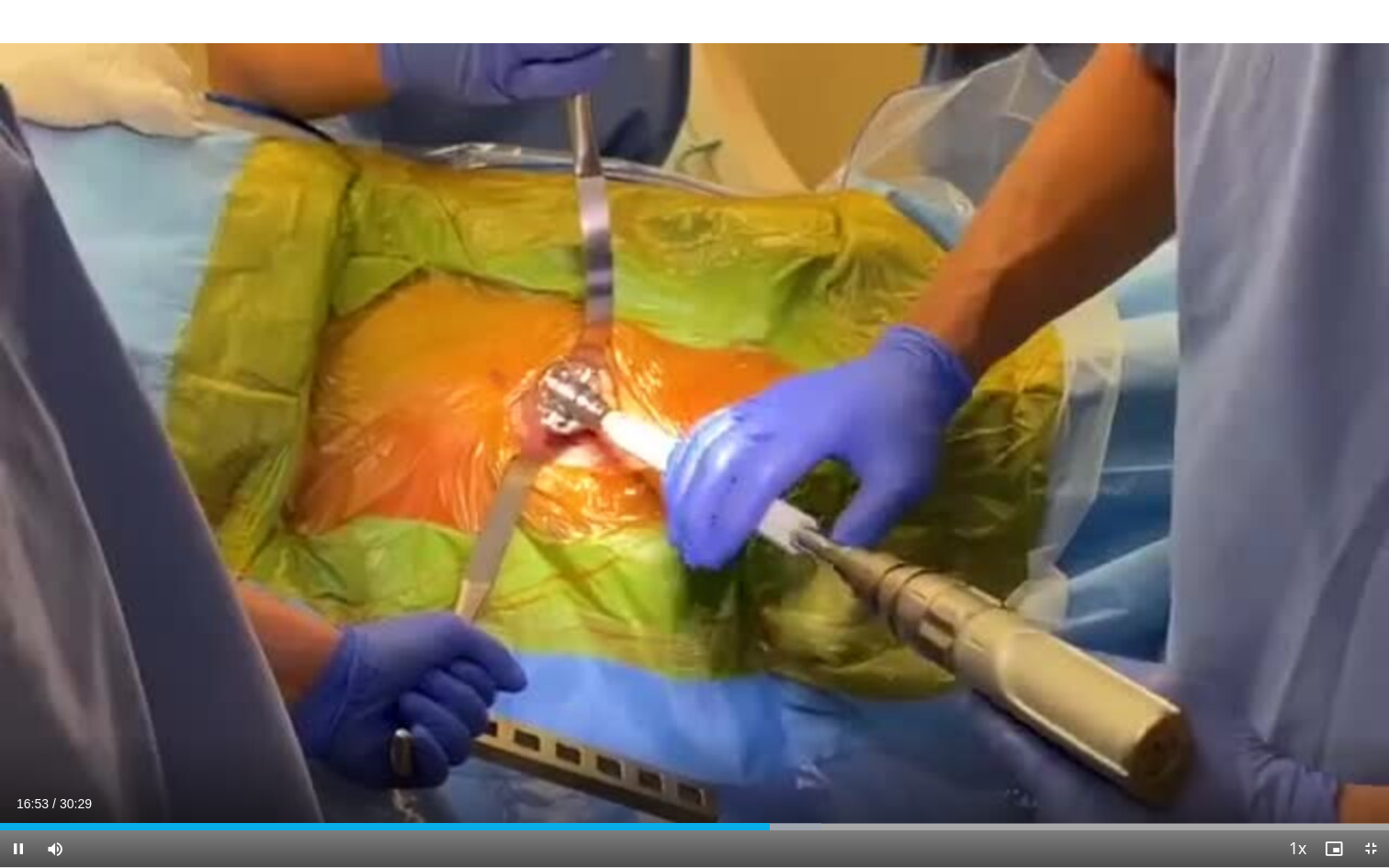 click on "Current Time  16:53 / Duration  30:29 Pause Skip Backward Skip Forward Mute Loaded :  59.10% 16:53 16:23 Stream Type  LIVE Seek to live, currently behind live LIVE   1x Playback Rate 0.5x 0.75x 1x , selected 1.25x 1.5x 1.75x 2x Chapters Chapters Descriptions descriptions off , selected Captions captions settings , opens captions settings dialog captions off , selected Audio Track en (Main) , selected Exit Fullscreen Enable picture-in-picture mode" at bounding box center [694, 849] 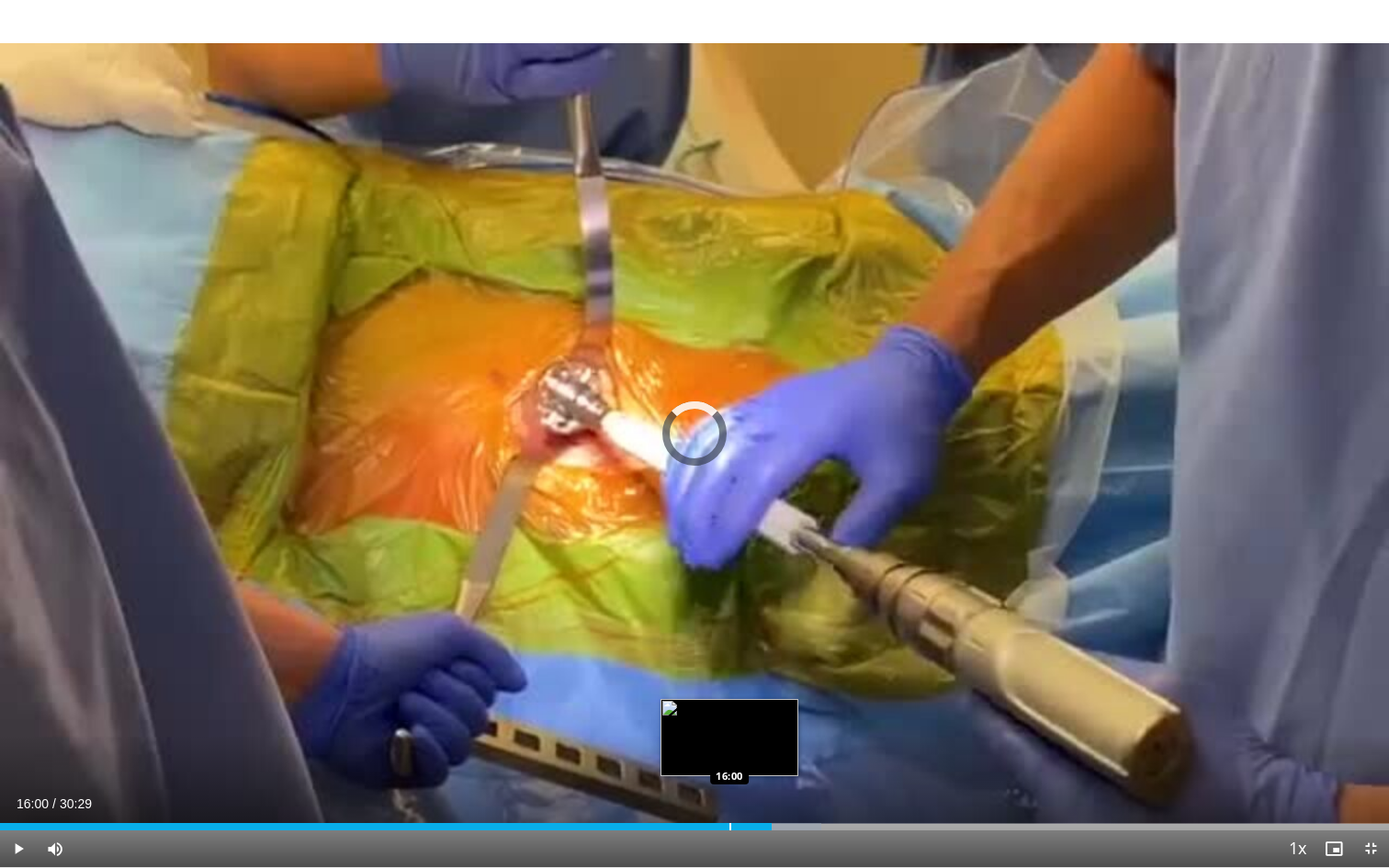 click at bounding box center [730, 827] 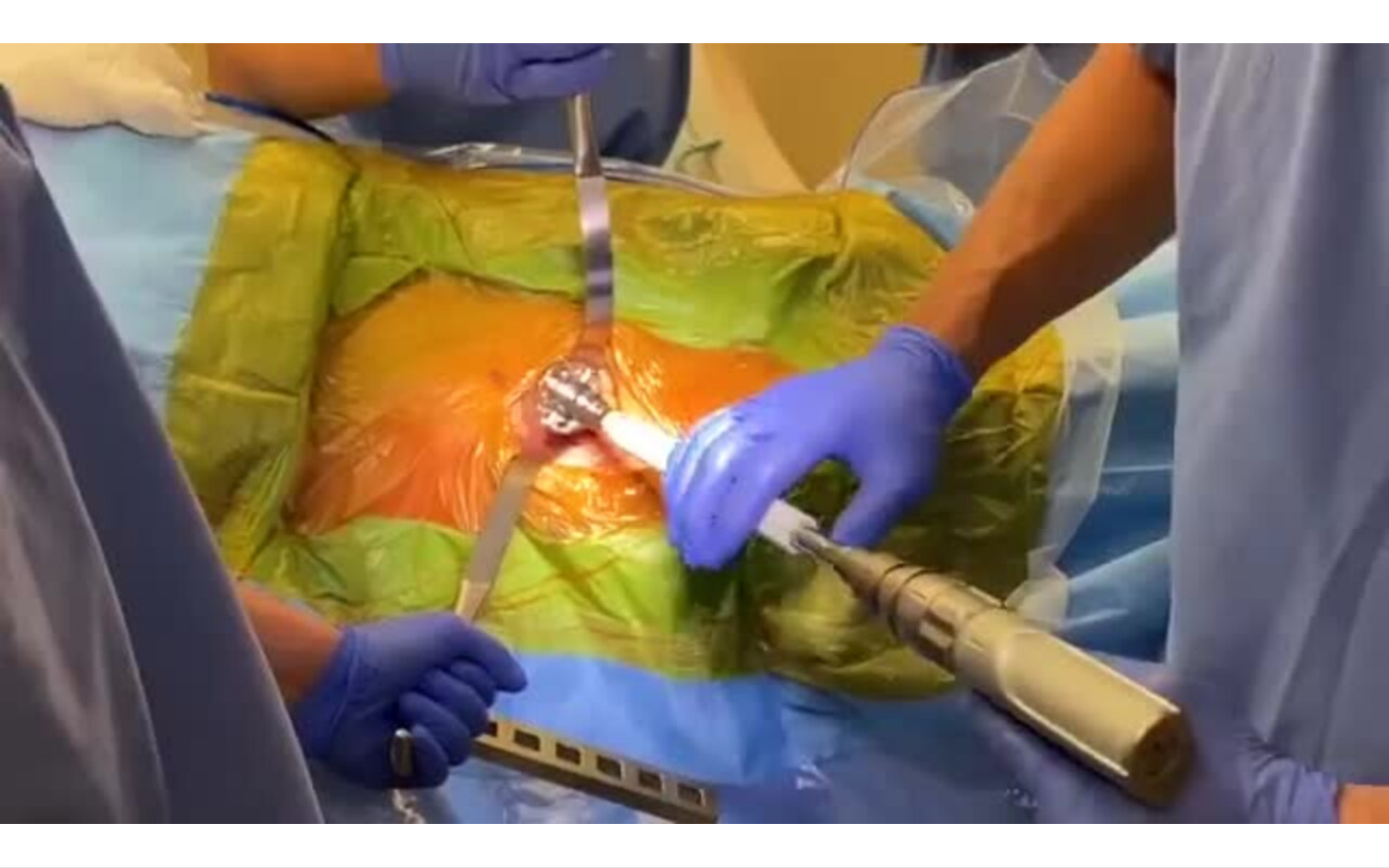 click at bounding box center (745, 863) 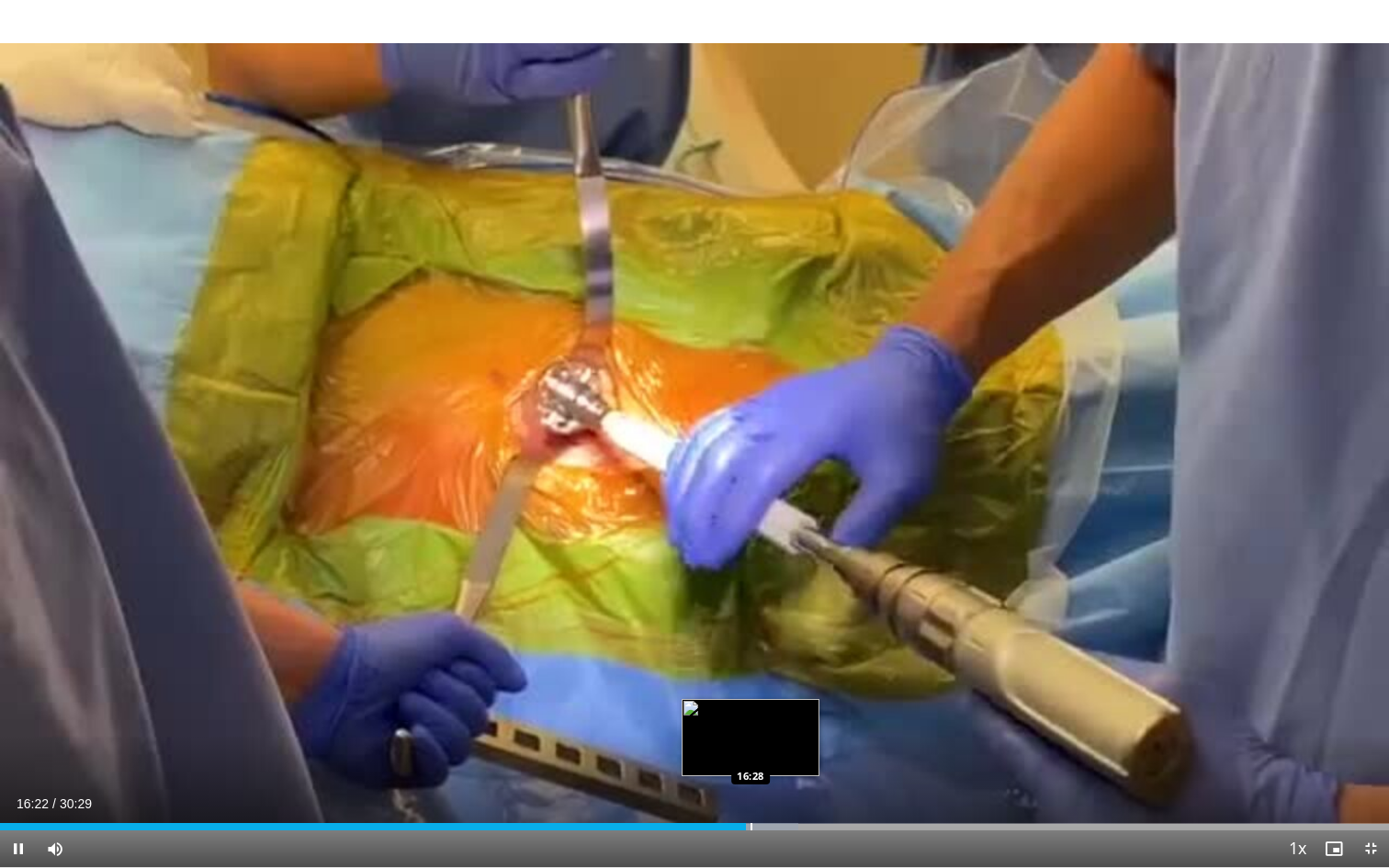 click at bounding box center (751, 827) 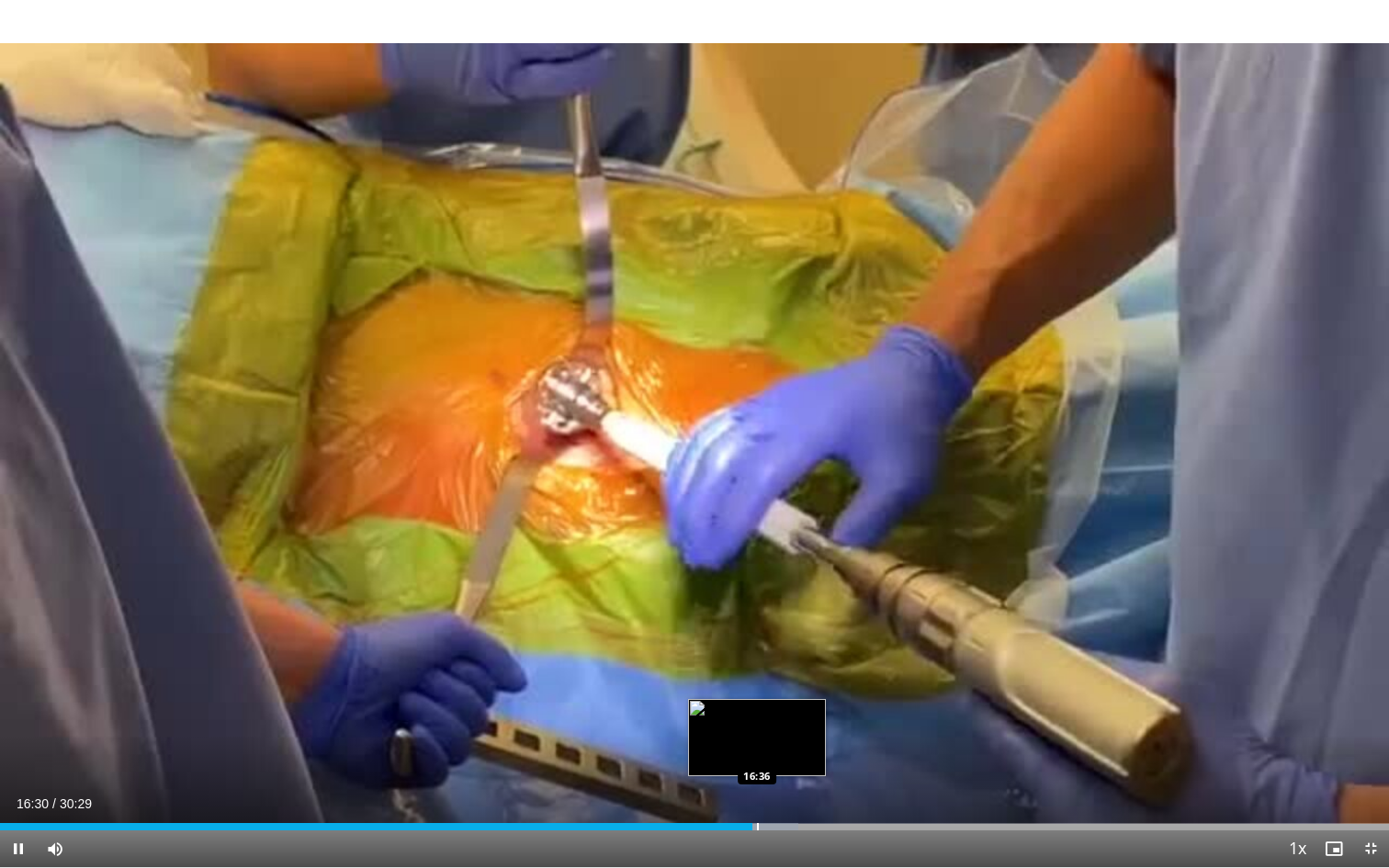click at bounding box center (758, 827) 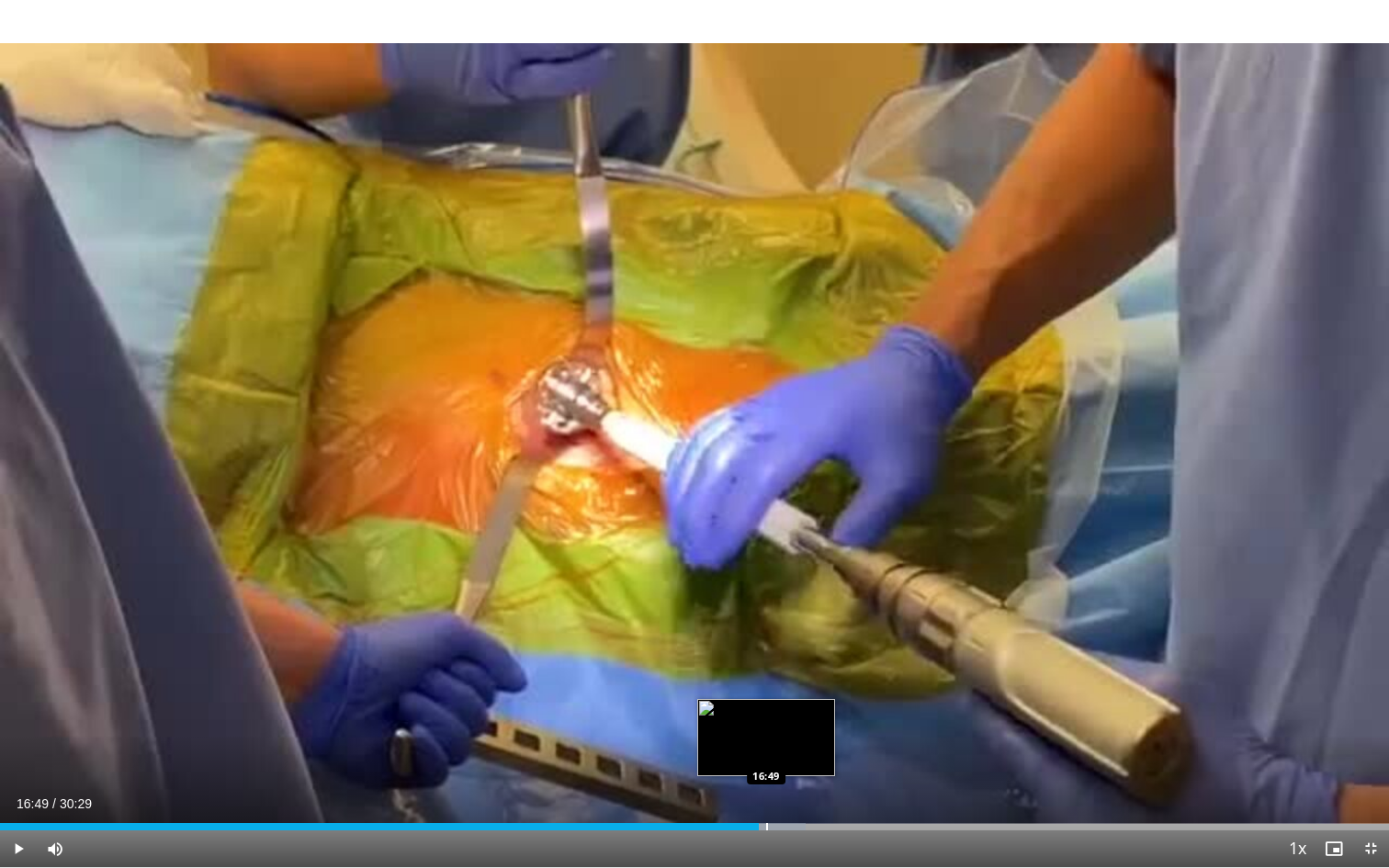 click at bounding box center (767, 827) 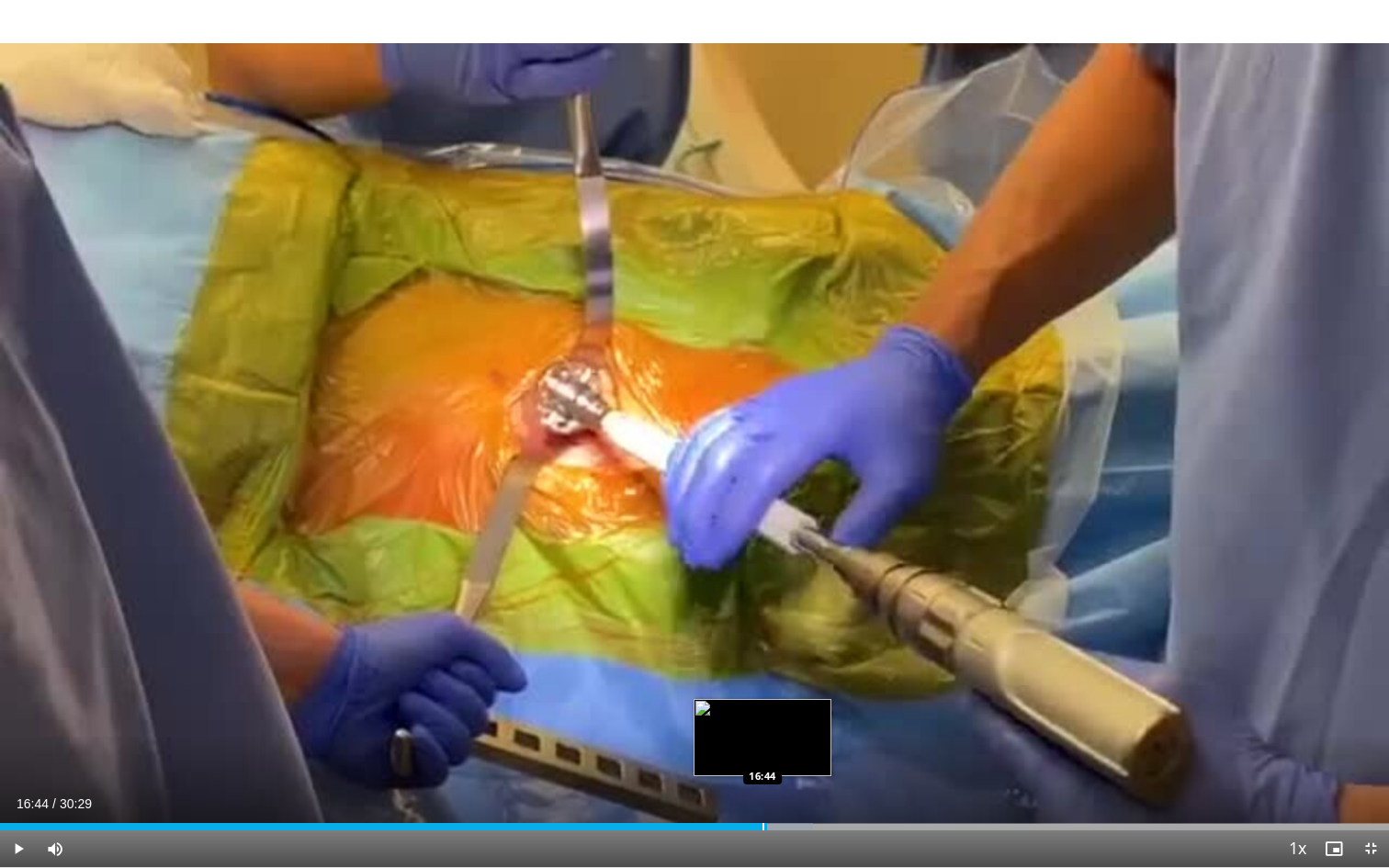click at bounding box center (763, 827) 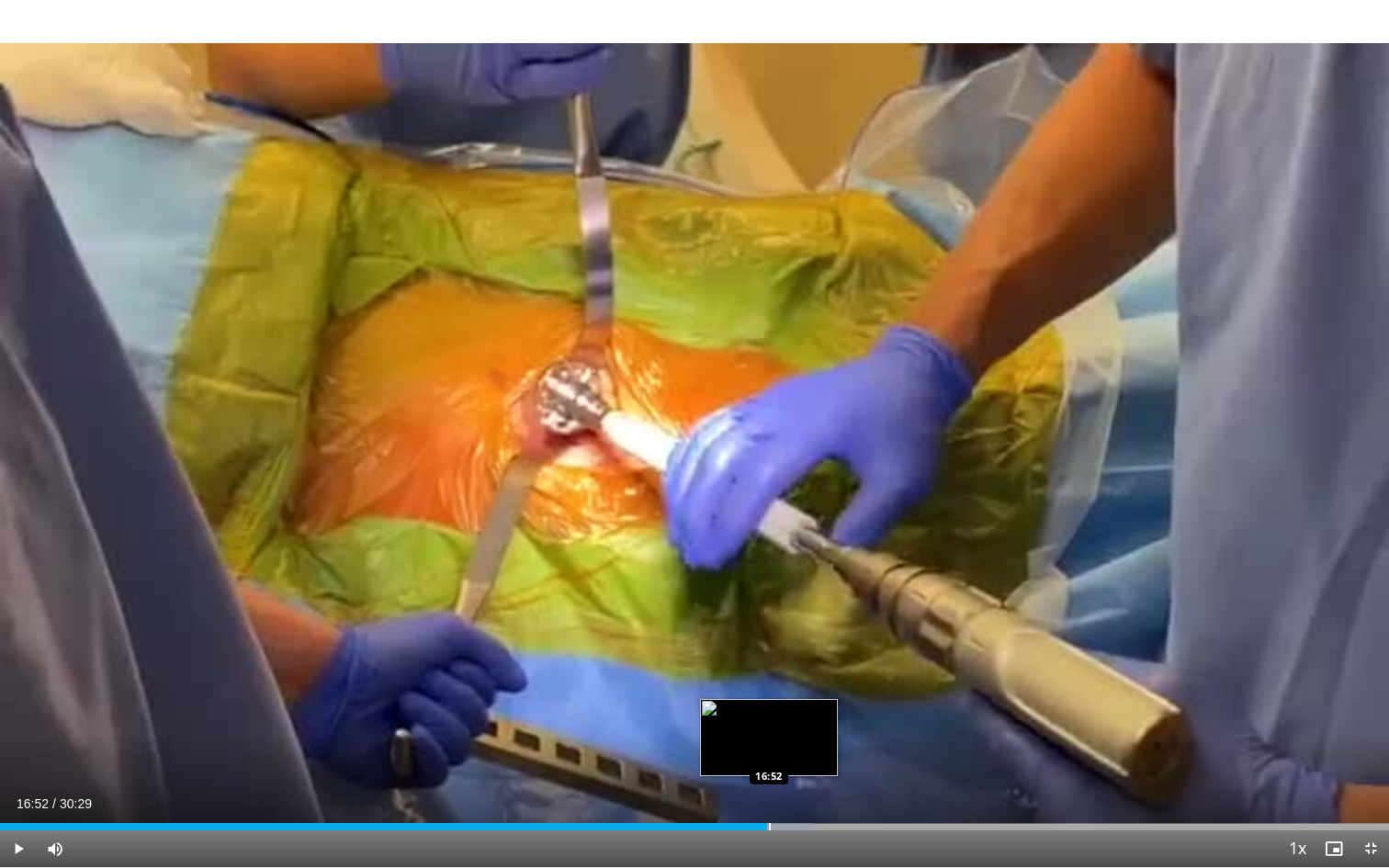 click at bounding box center (770, 827) 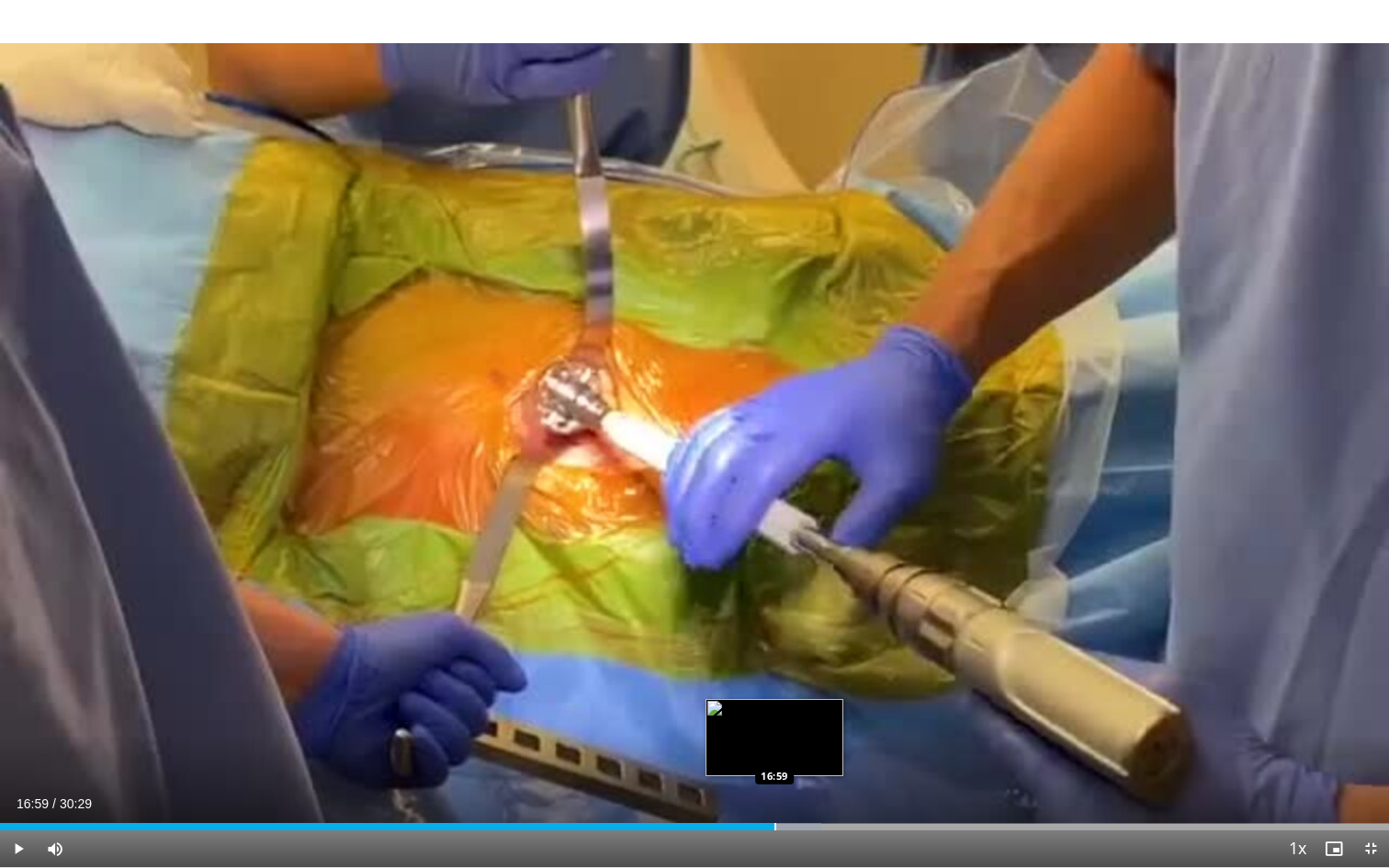 click at bounding box center (775, 827) 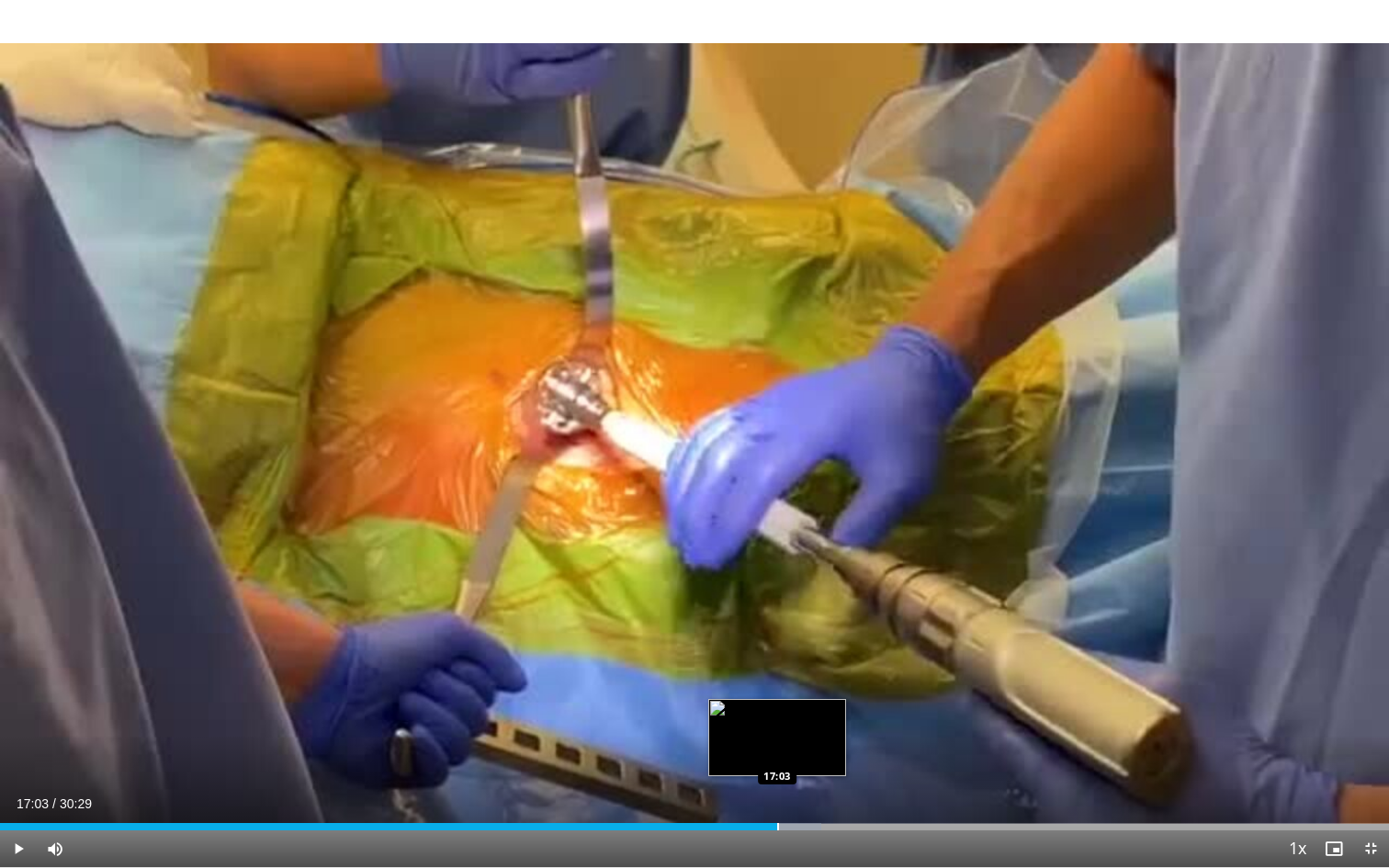 click at bounding box center (778, 827) 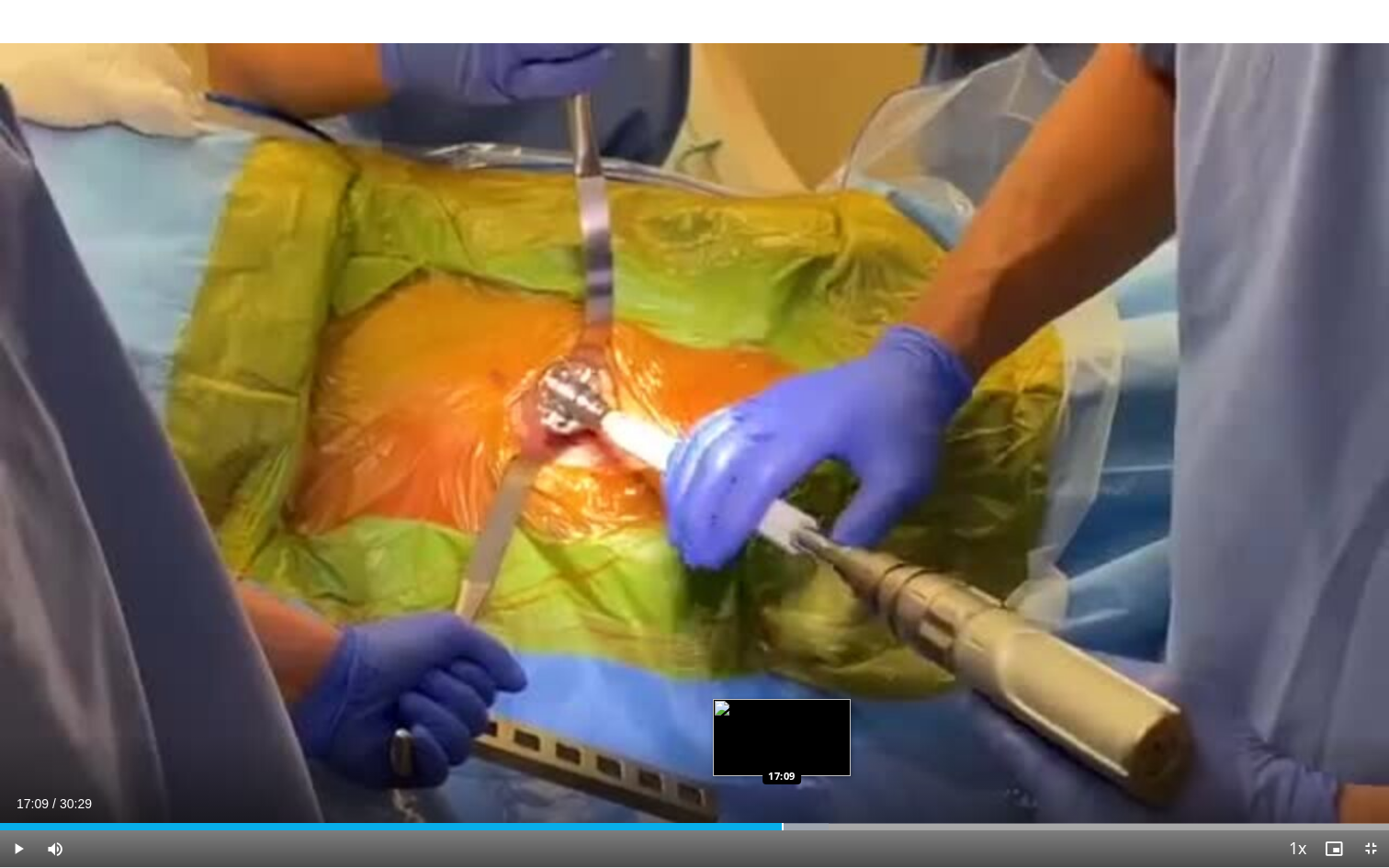click at bounding box center (783, 827) 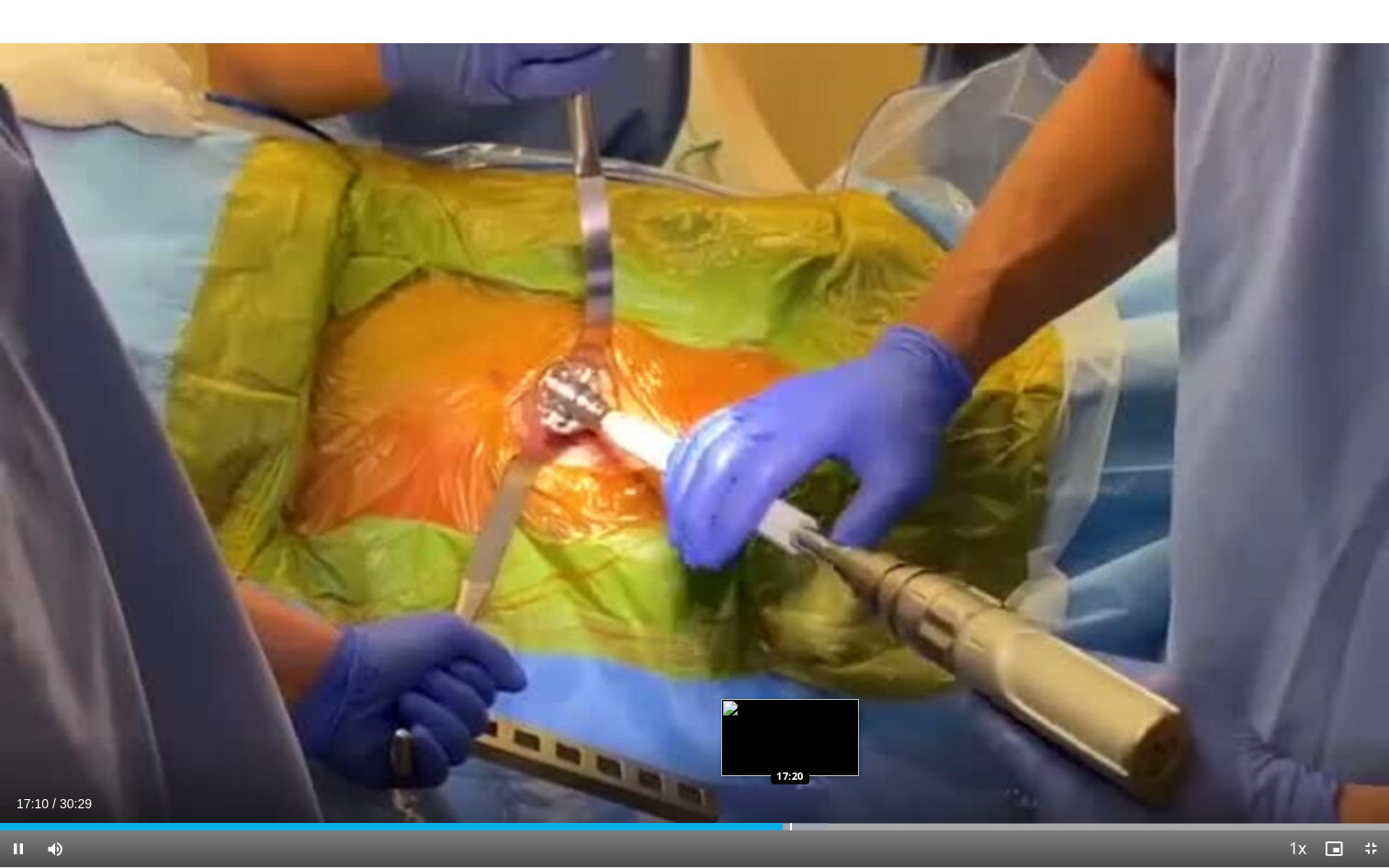 click at bounding box center (791, 827) 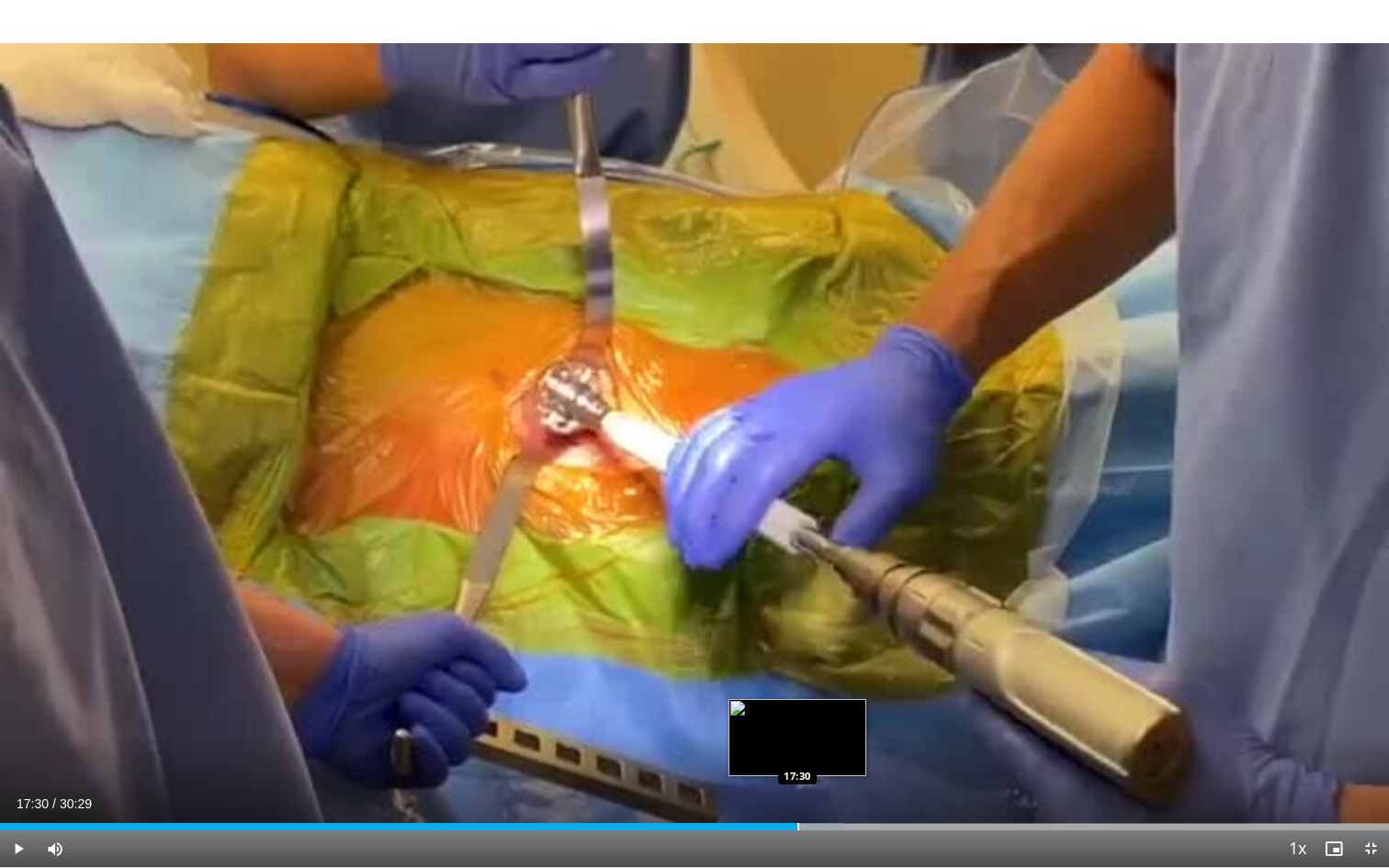 click at bounding box center [798, 827] 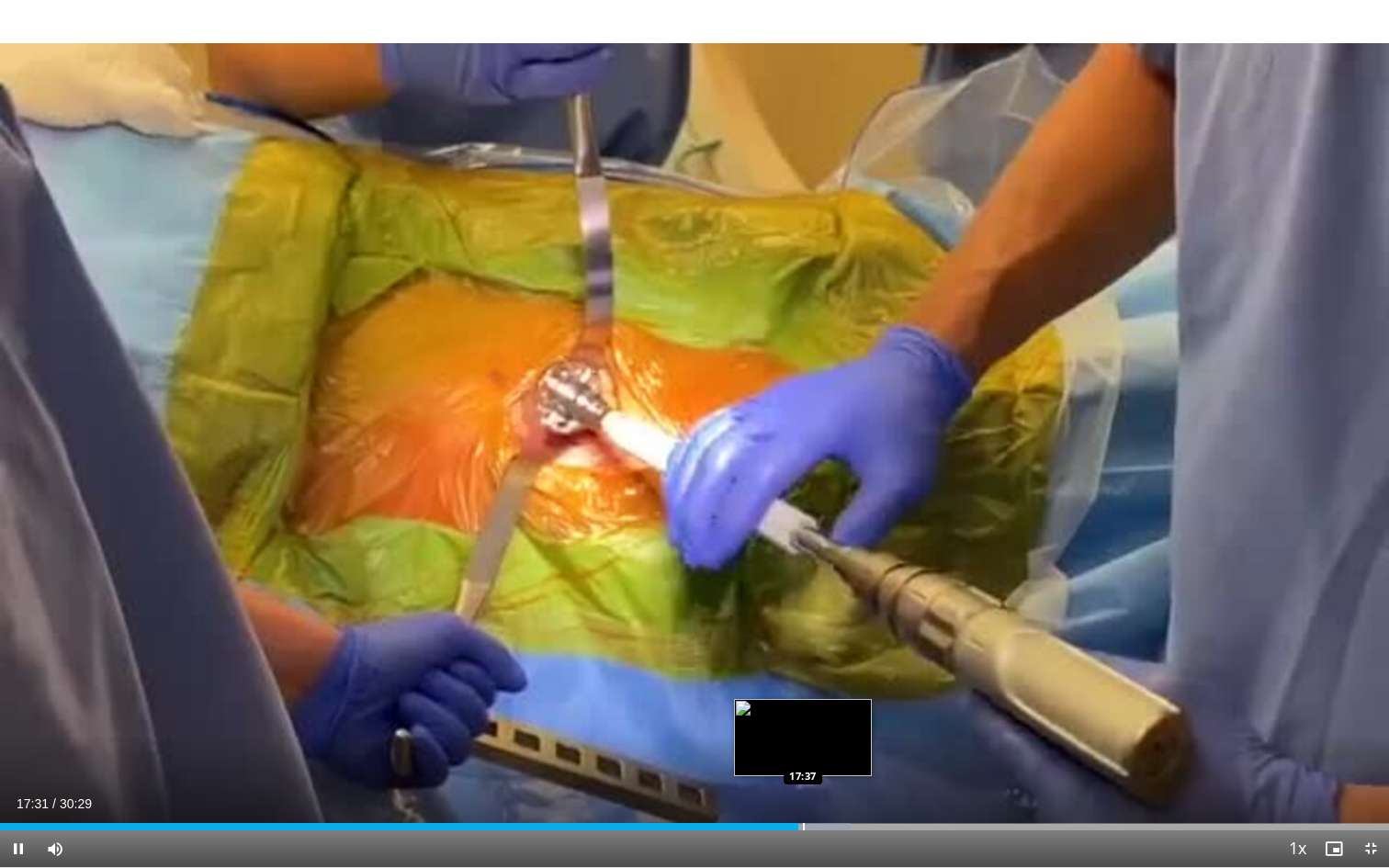 click at bounding box center (804, 827) 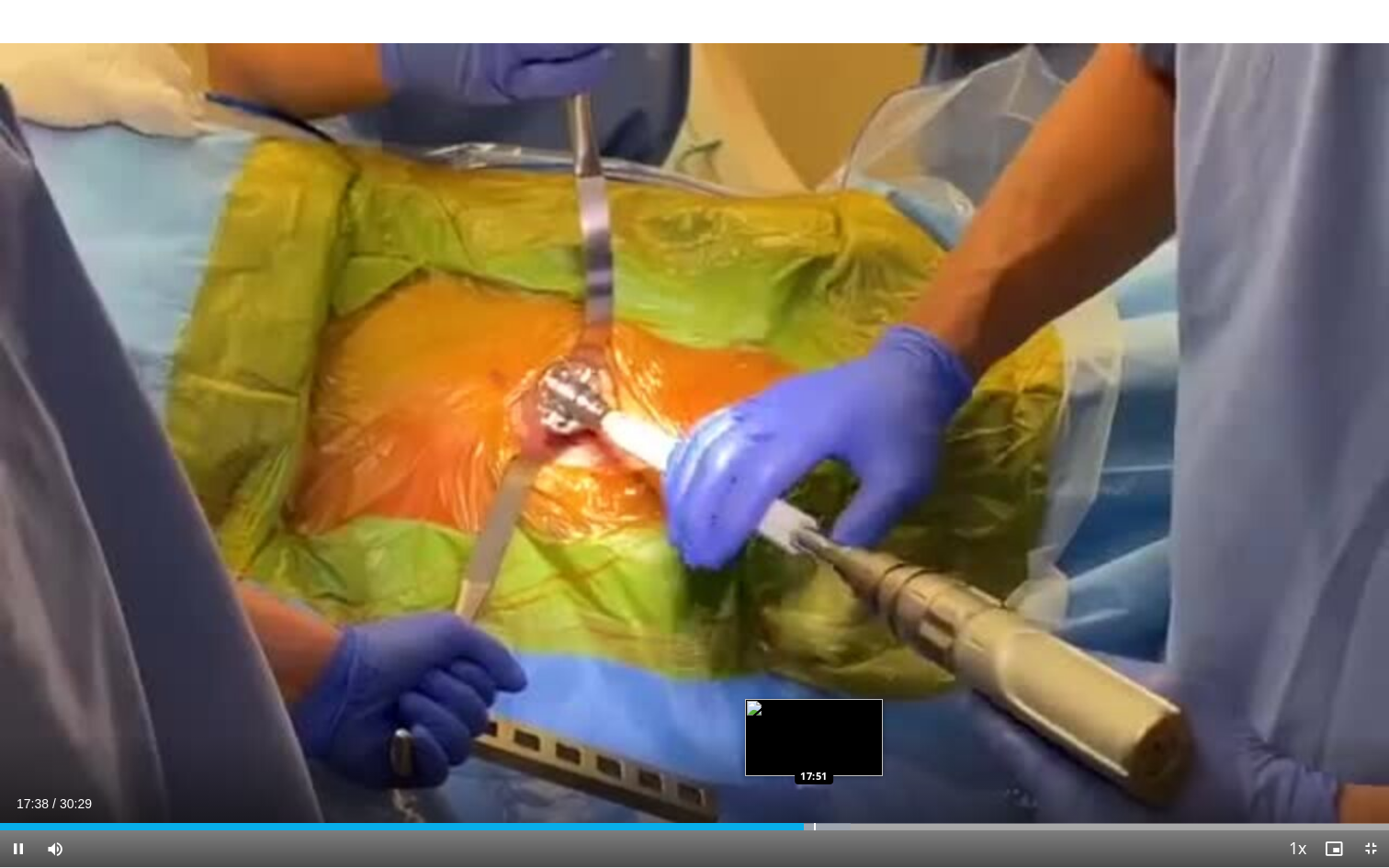 click at bounding box center [814, 827] 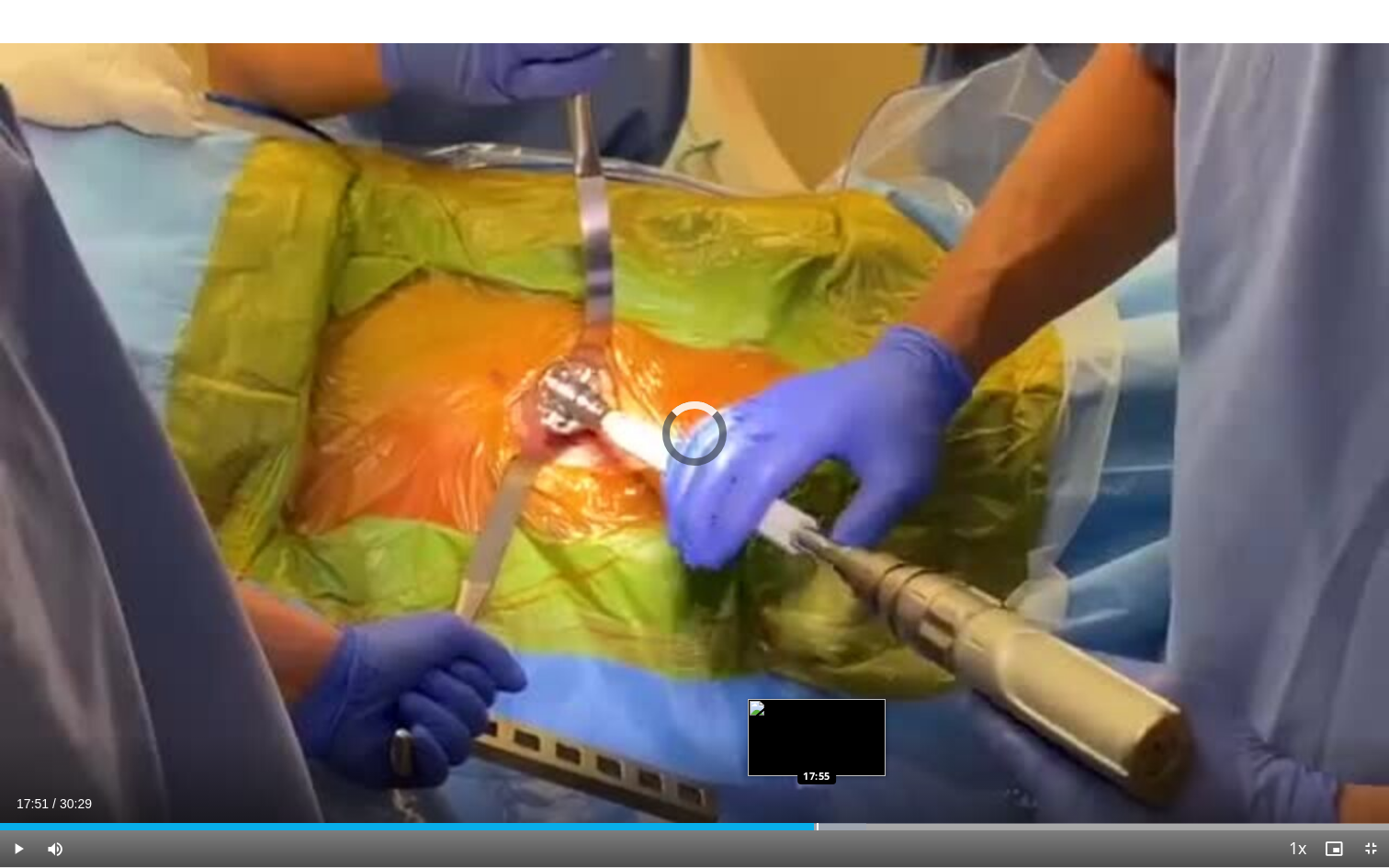 click at bounding box center [818, 827] 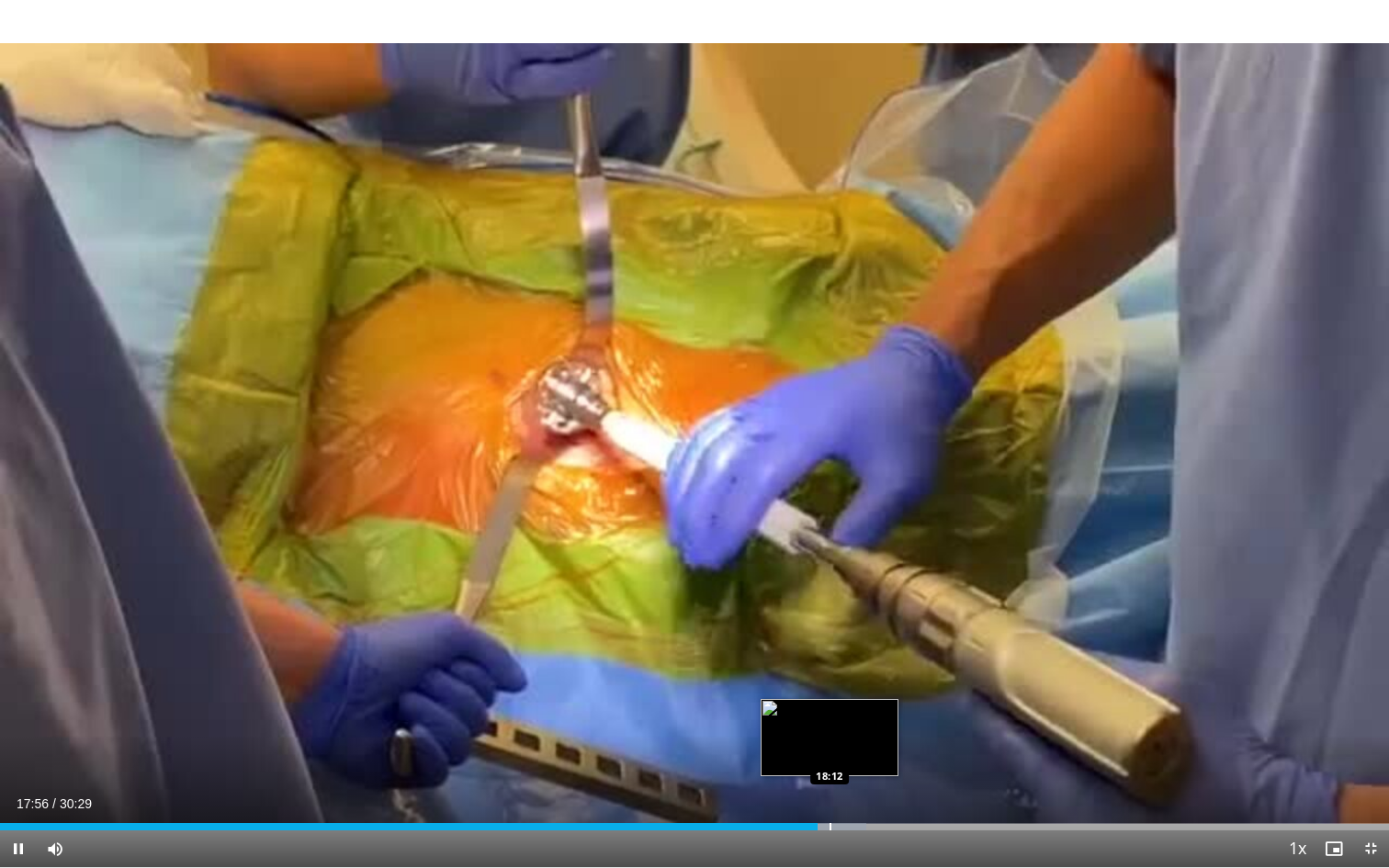 click at bounding box center [830, 827] 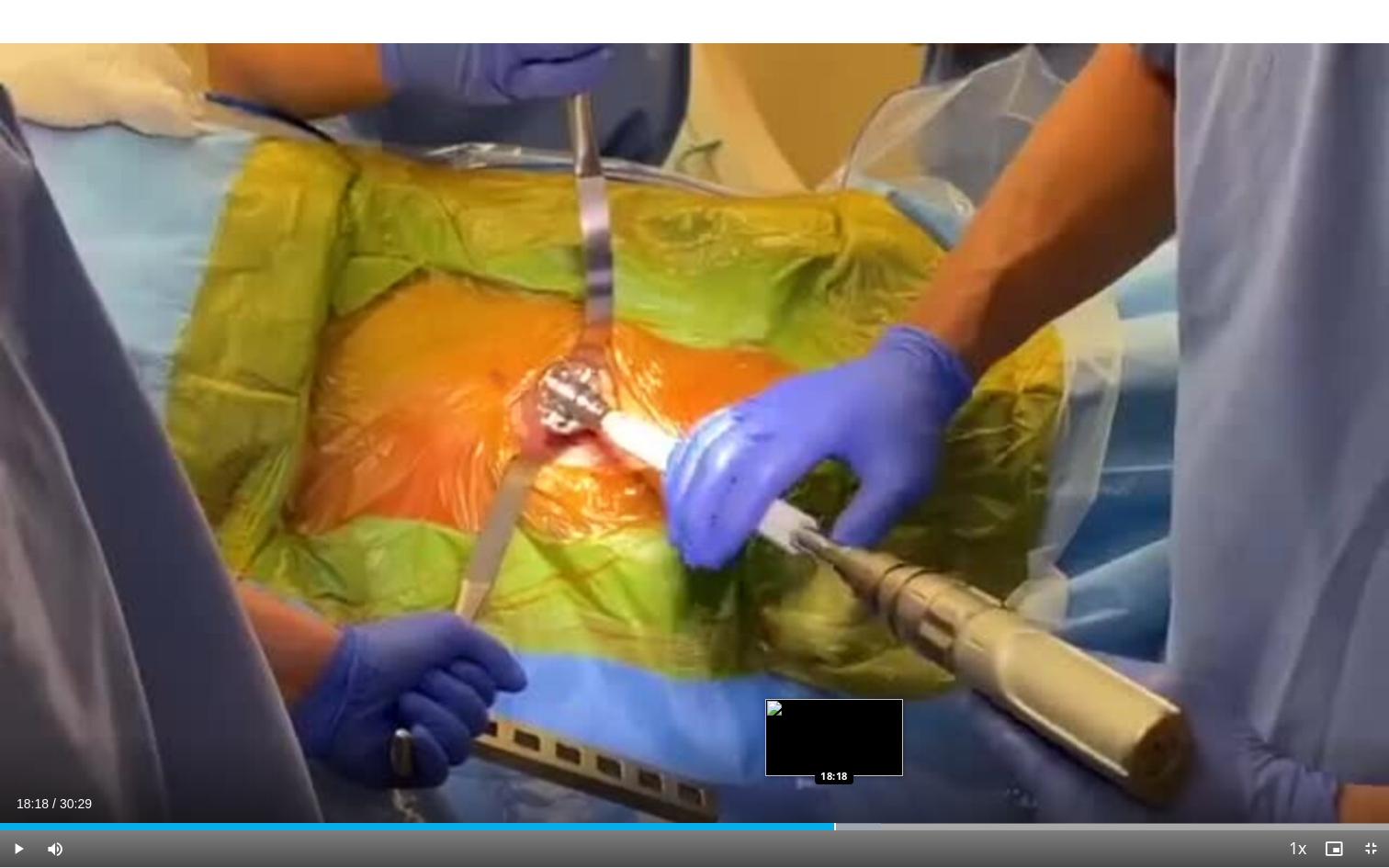 click at bounding box center (835, 827) 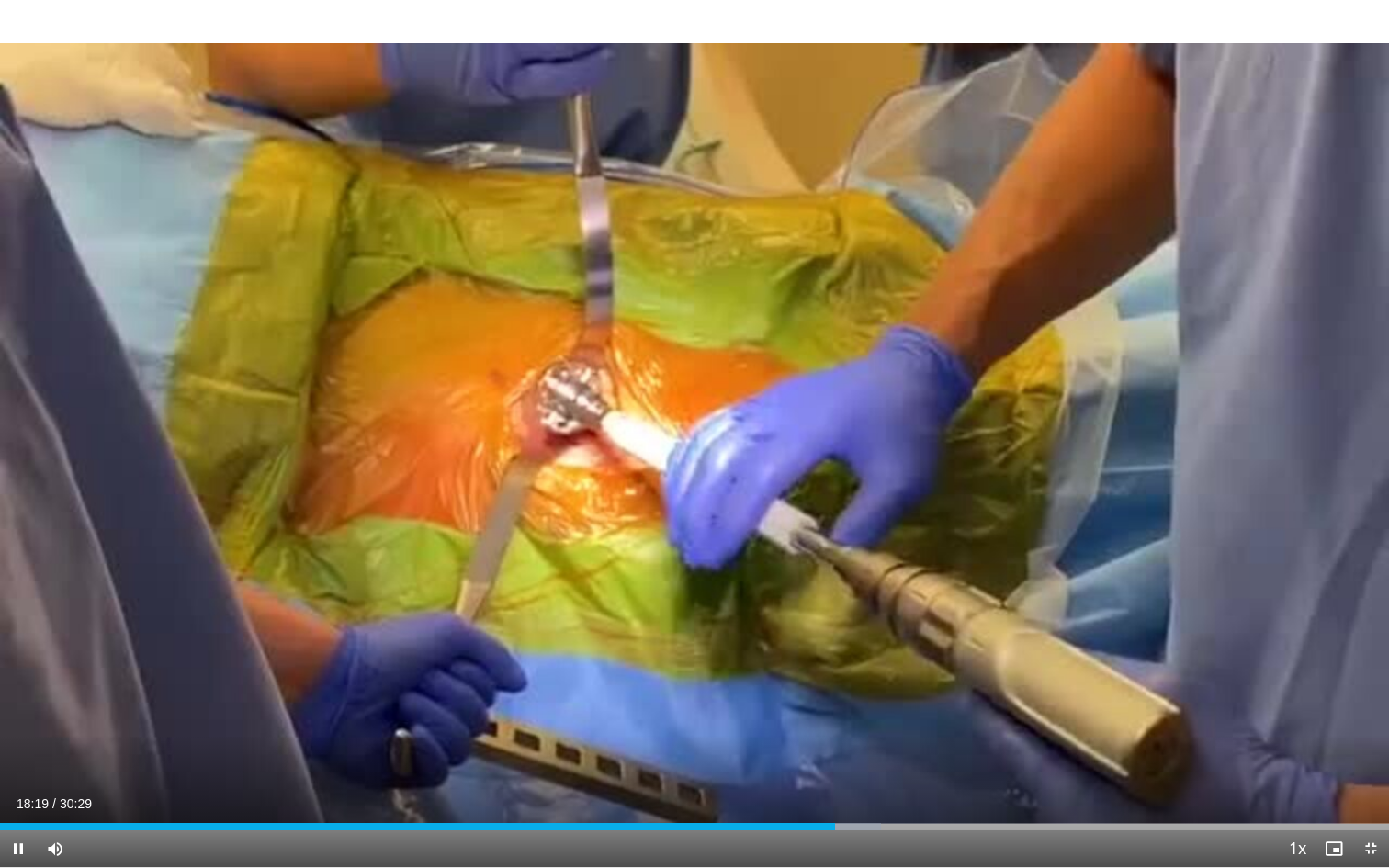 click on "Current Time  18:19 / Duration  30:29 Pause Skip Backward Skip Forward Mute Loaded :  63.44% 18:19 18:29 Stream Type  LIVE Seek to live, currently behind live LIVE   1x Playback Rate 0.5x 0.75x 1x , selected 1.25x 1.5x 1.75x 2x Chapters Chapters Descriptions descriptions off , selected Captions captions settings , opens captions settings dialog captions off , selected Audio Track en (Main) , selected Exit Fullscreen Enable picture-in-picture mode" at bounding box center [694, 849] 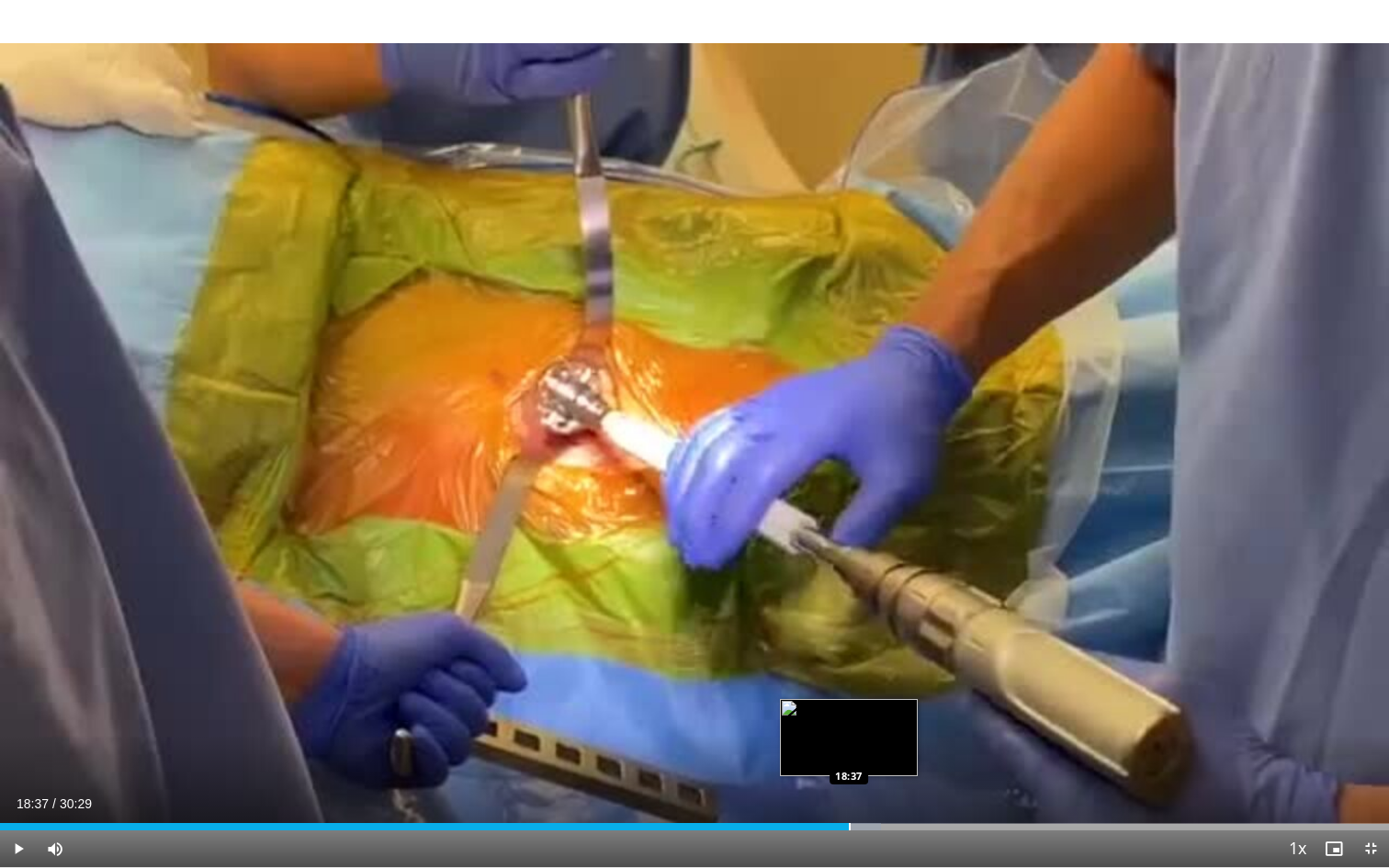 click at bounding box center (850, 827) 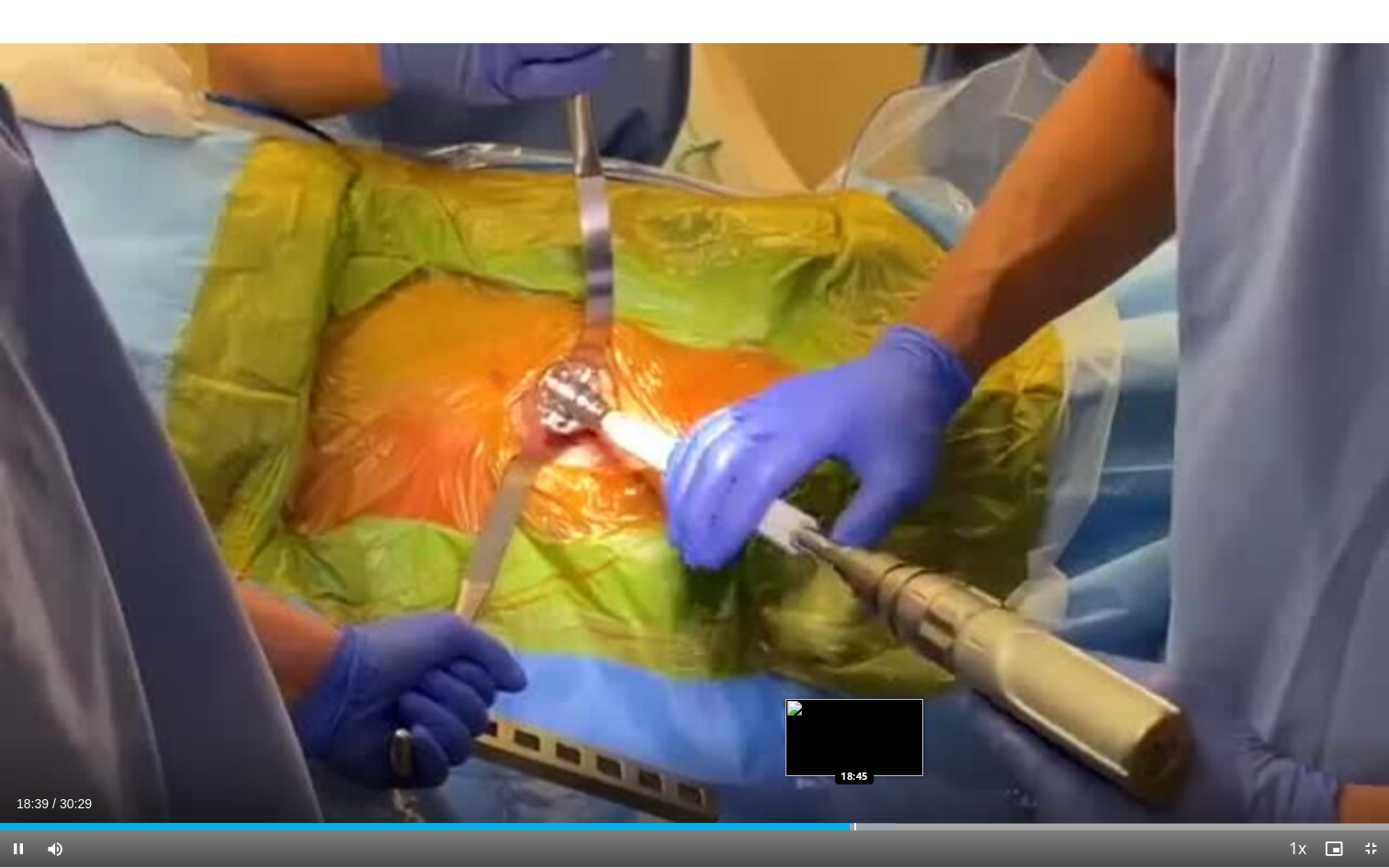 click at bounding box center (855, 827) 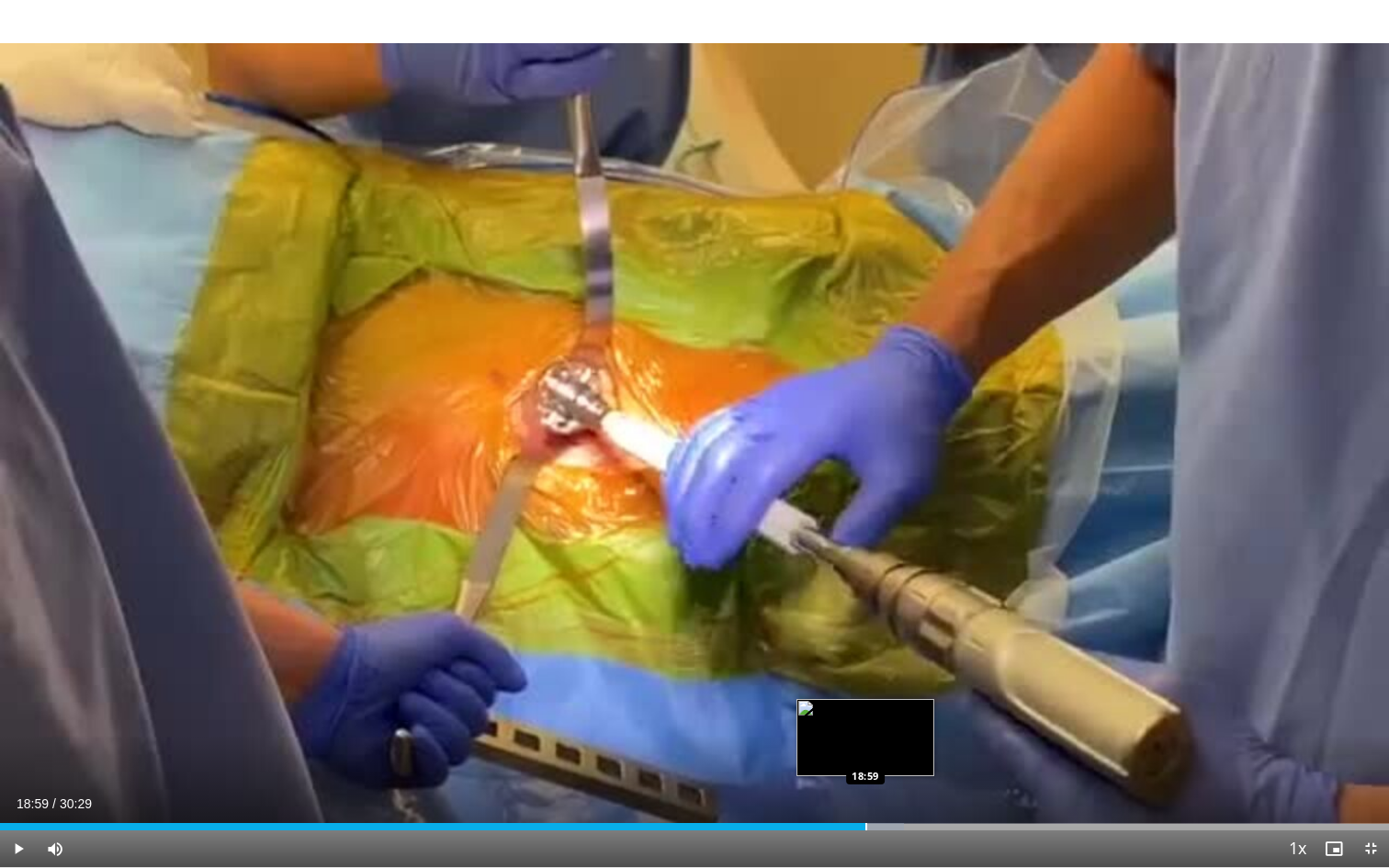 click on "Loaded :  65.07% 18:59 18:59" at bounding box center (694, 821) 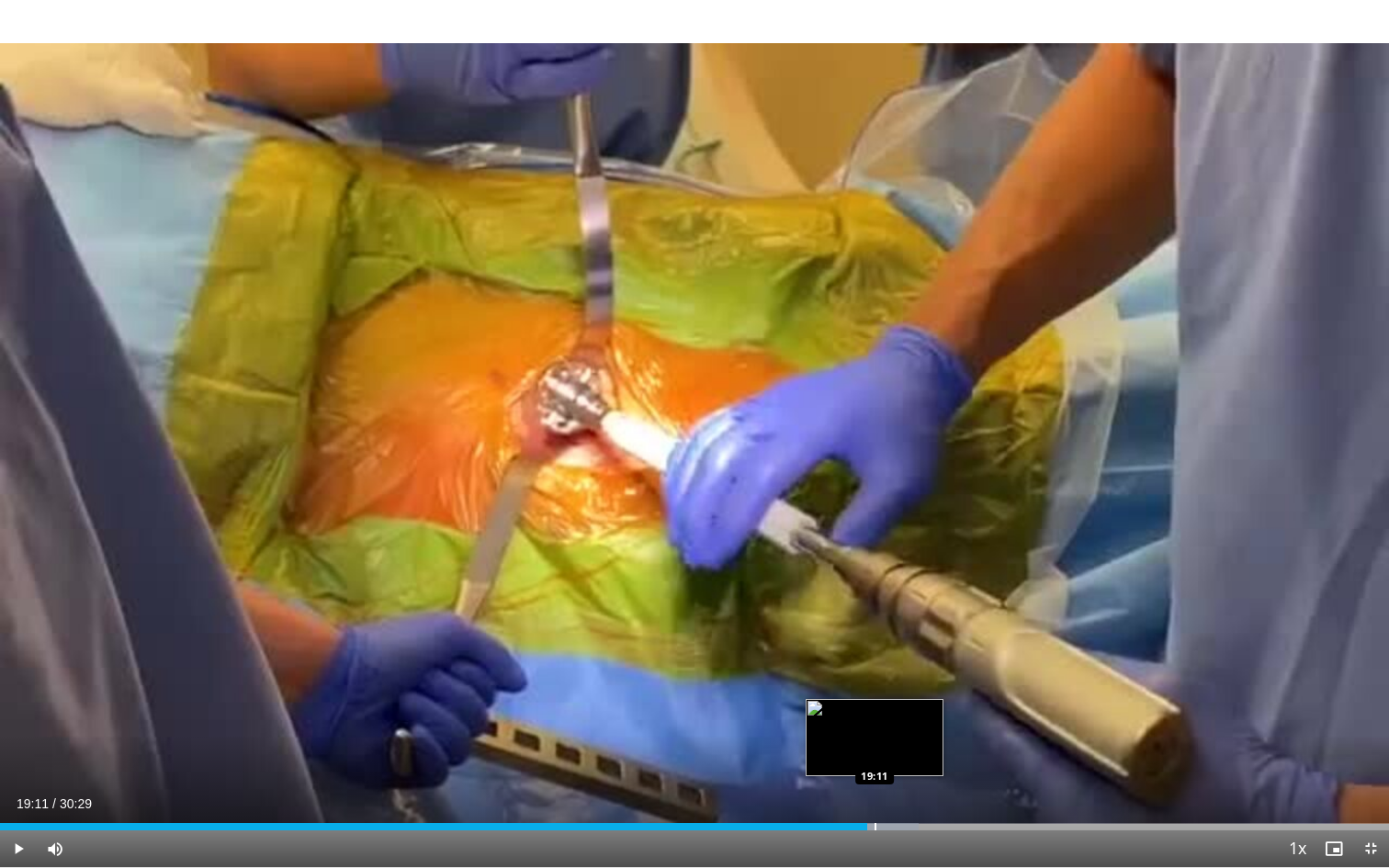 click at bounding box center [875, 827] 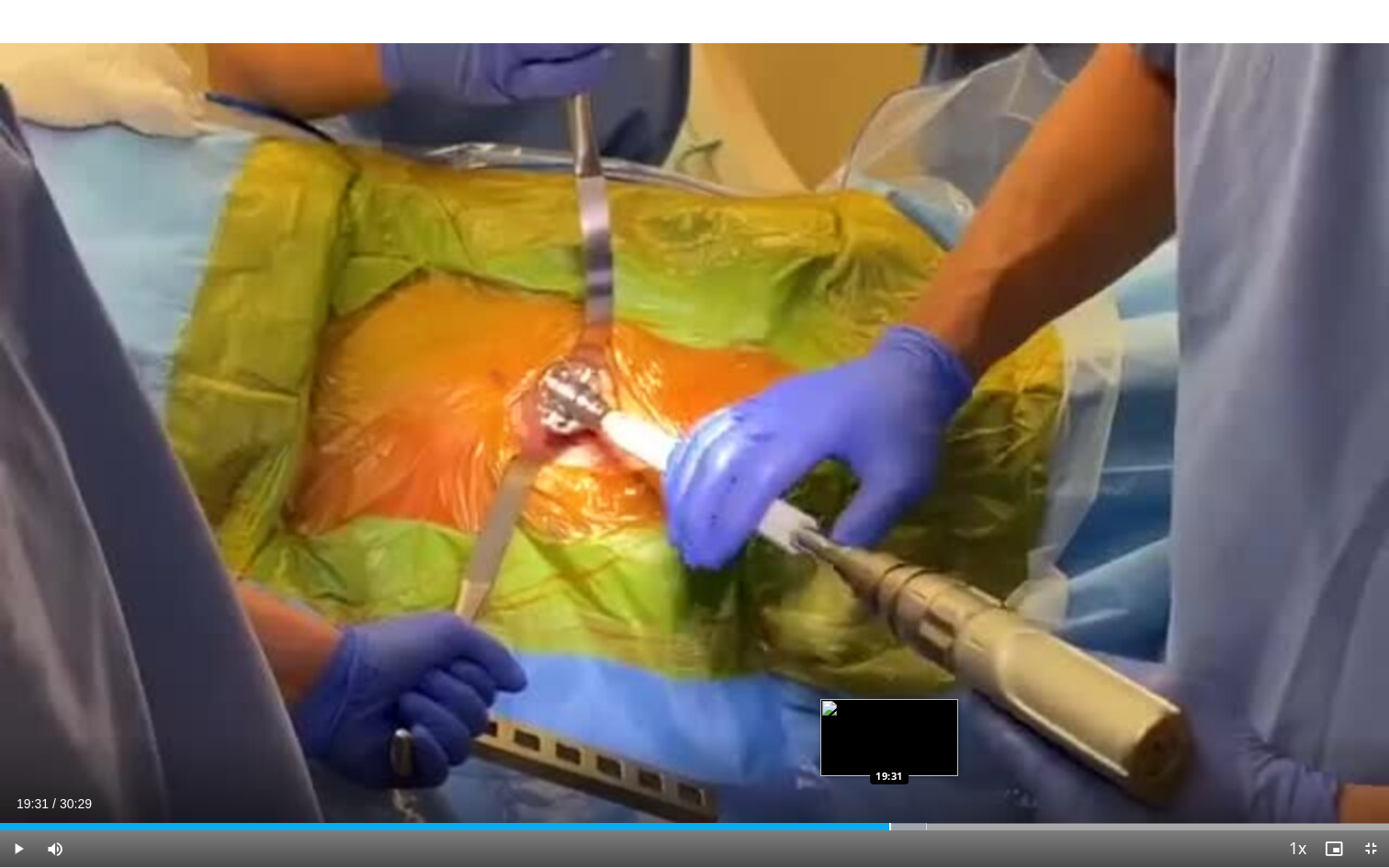 click at bounding box center (890, 827) 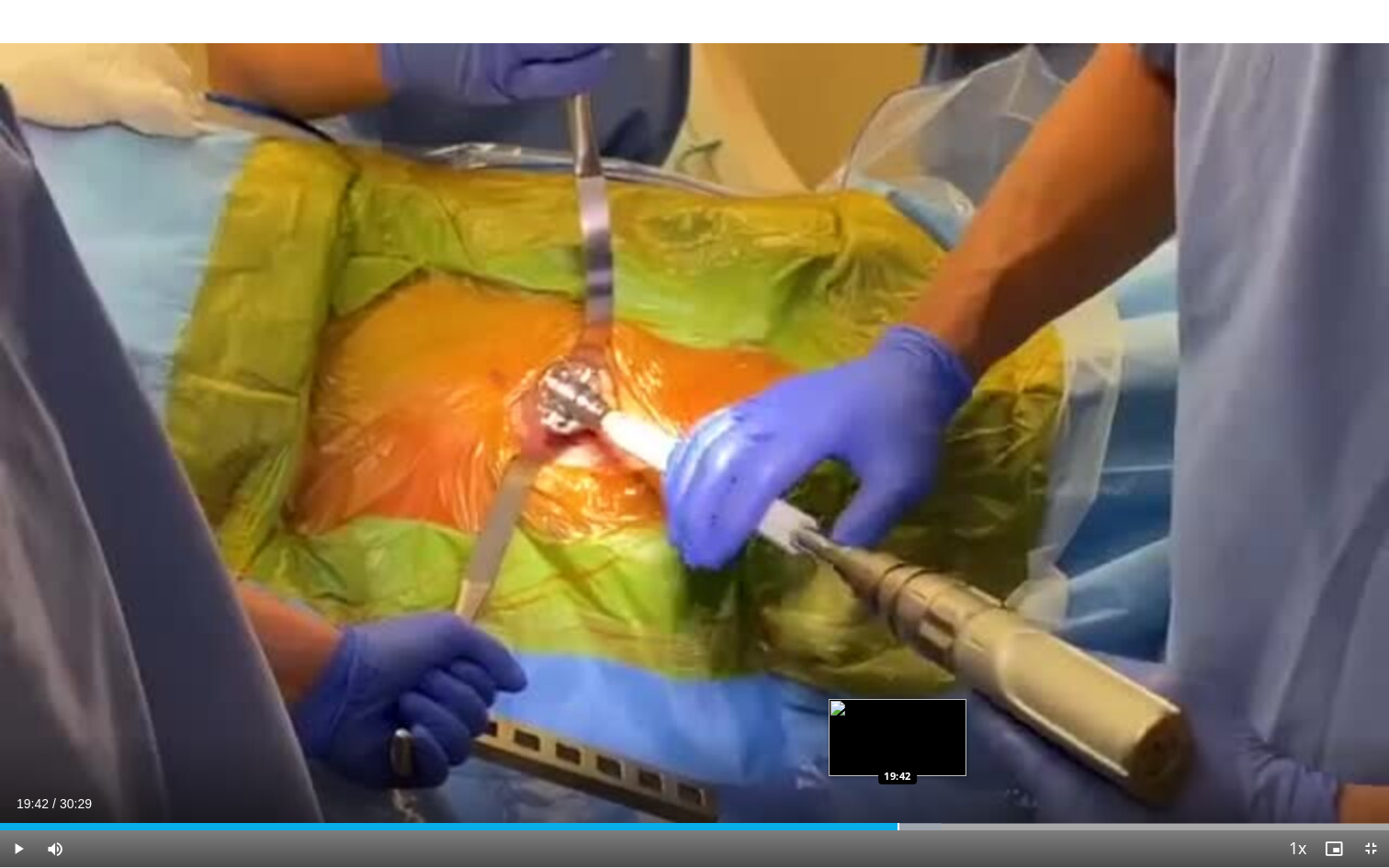 click at bounding box center [898, 827] 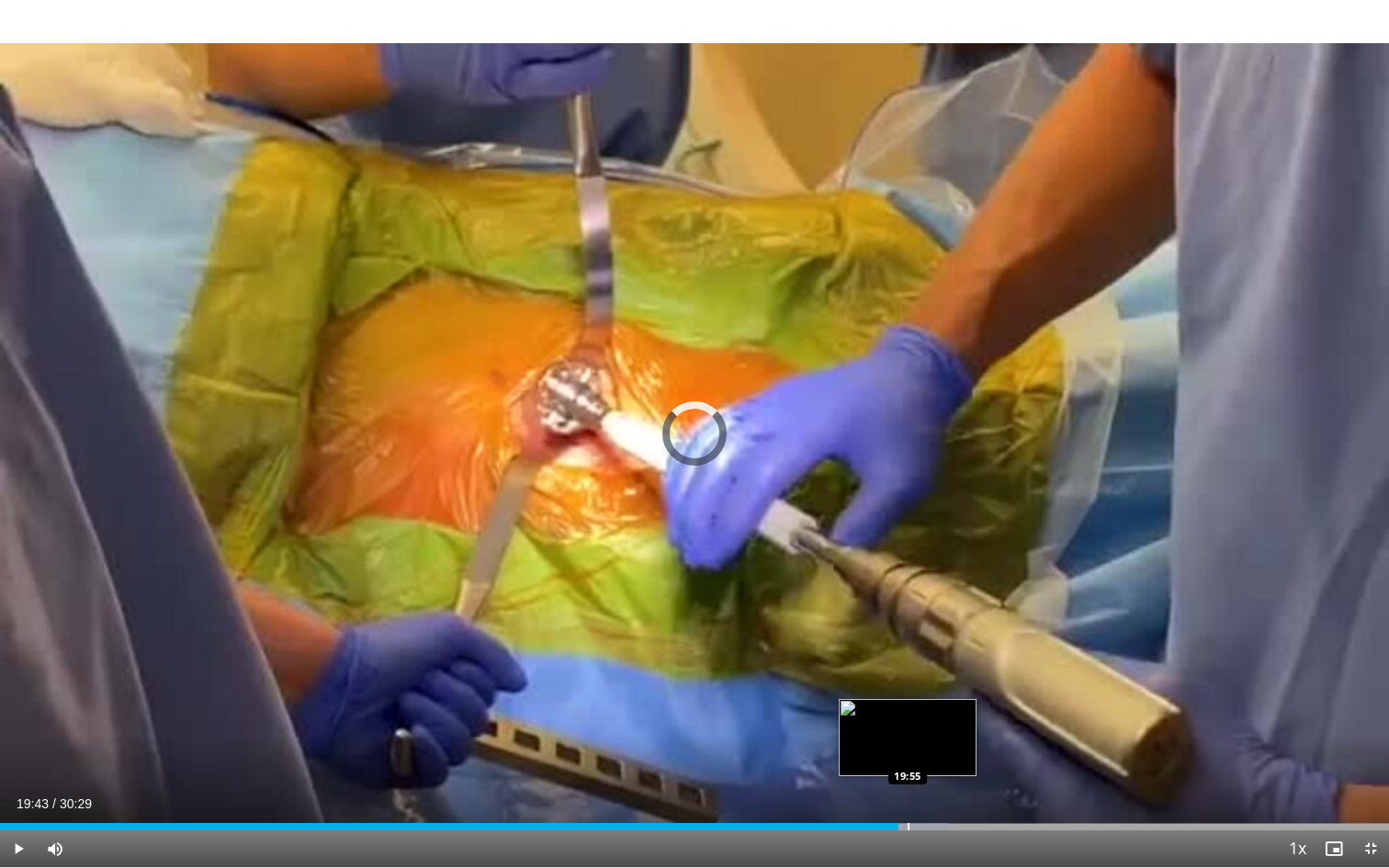click at bounding box center (909, 827) 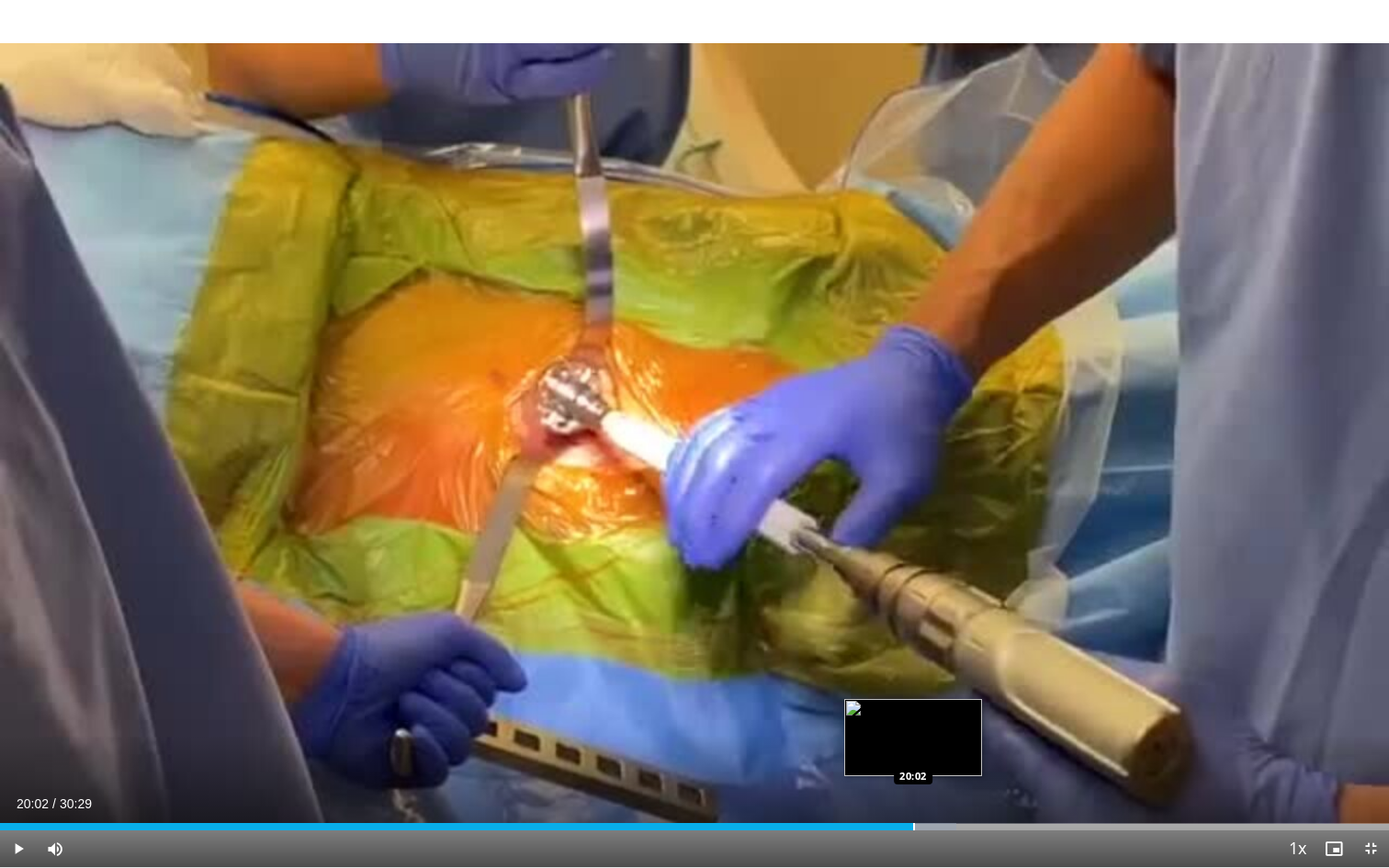 click at bounding box center (914, 827) 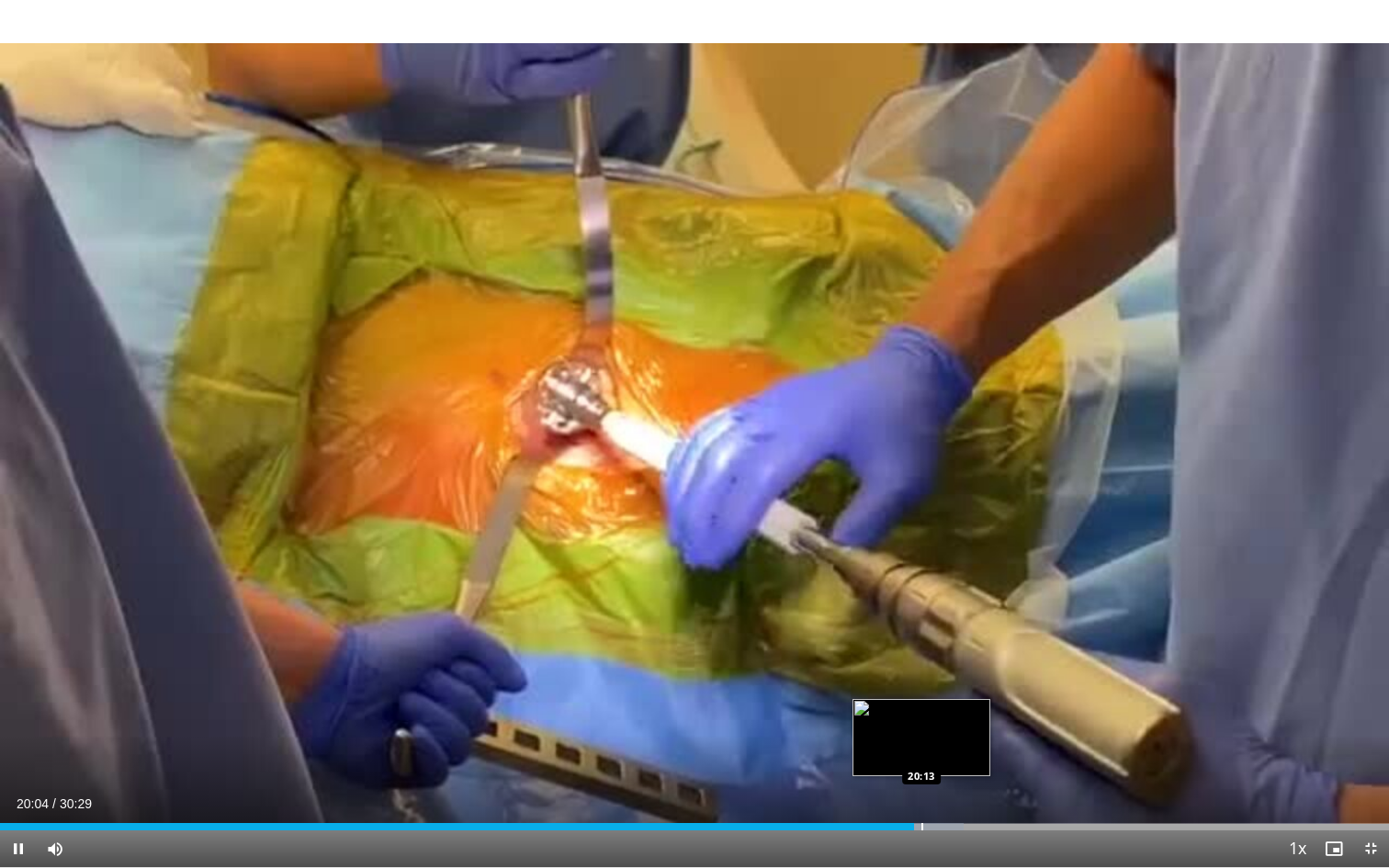 click at bounding box center (922, 827) 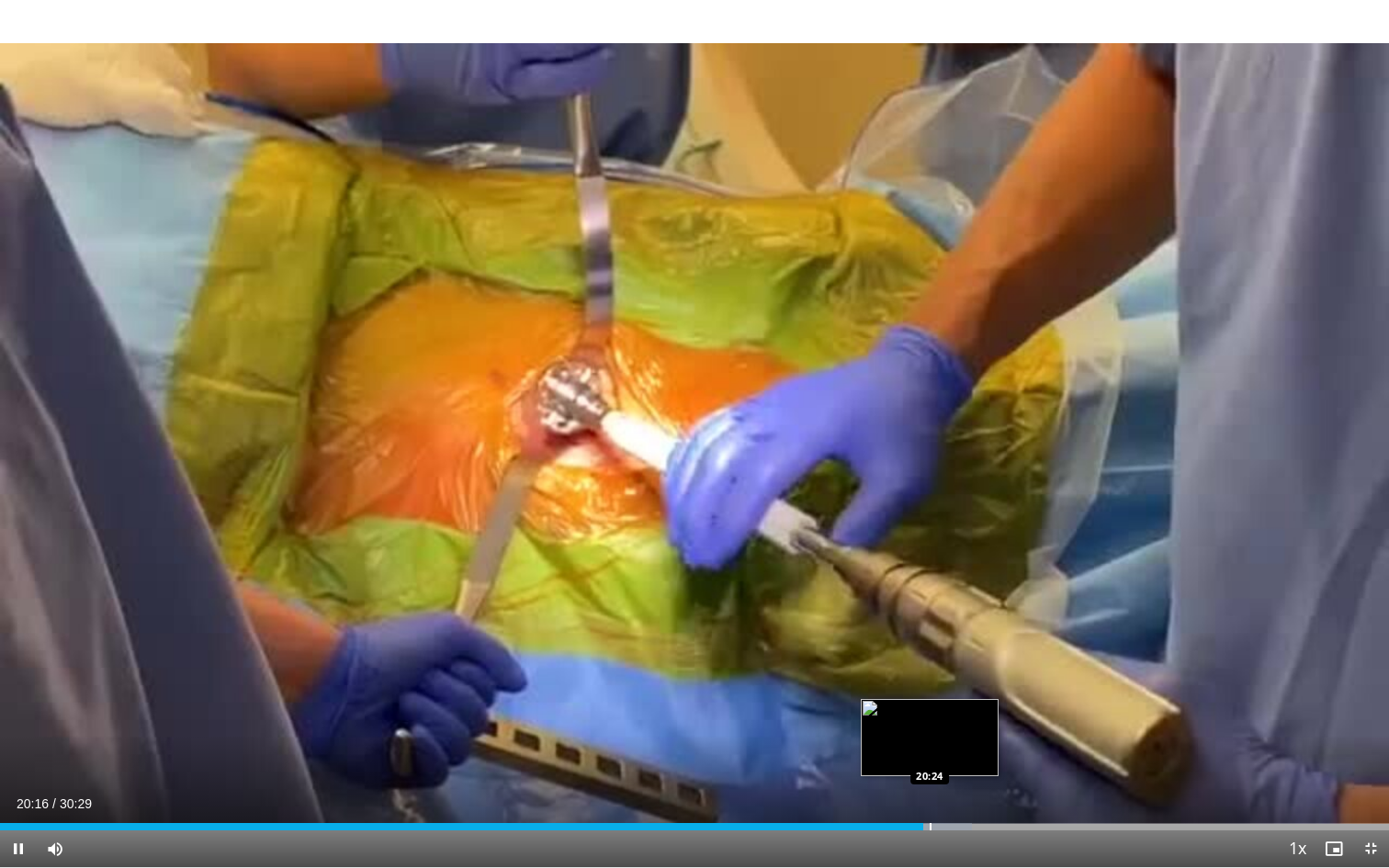 click at bounding box center [931, 827] 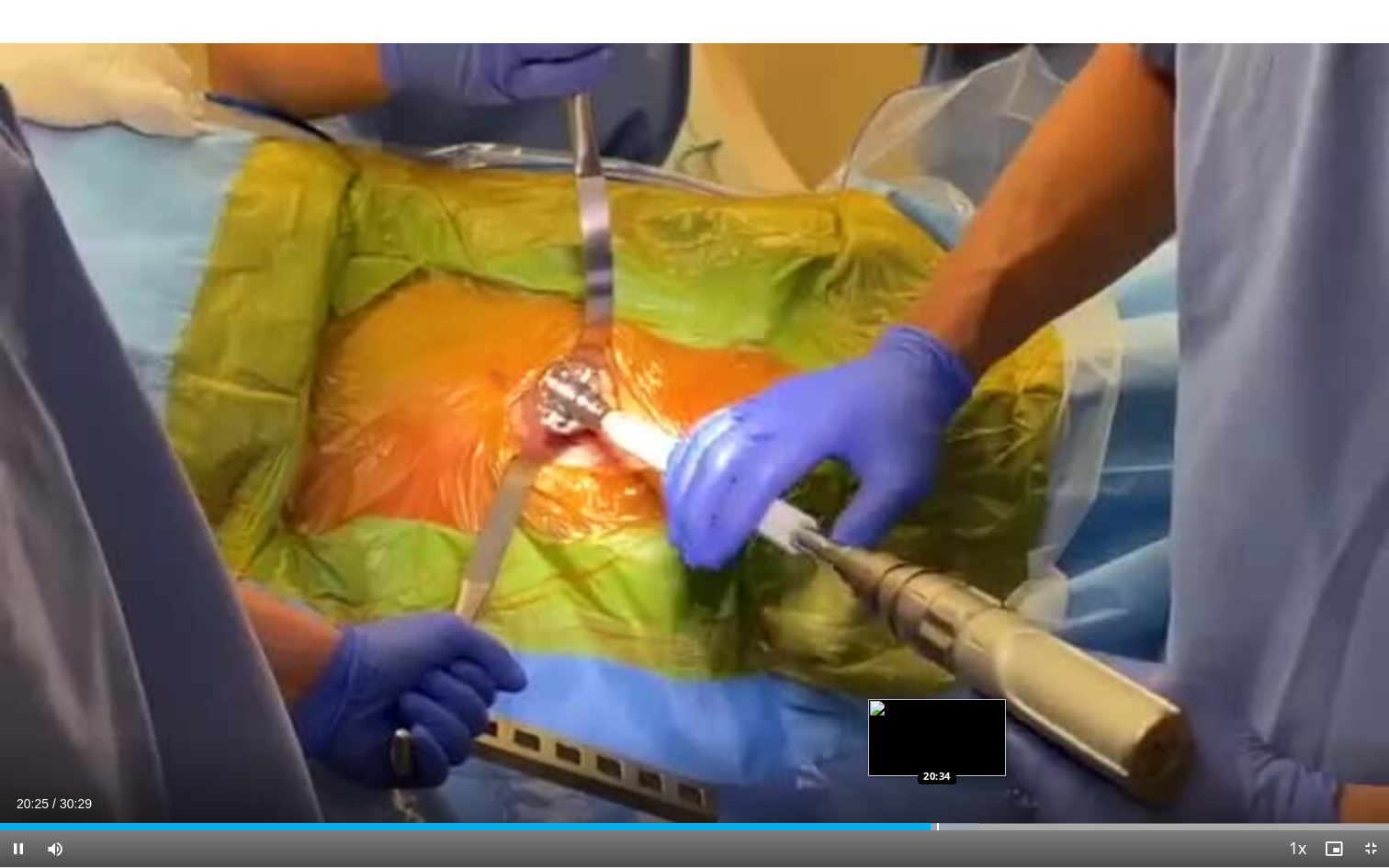 click at bounding box center (938, 827) 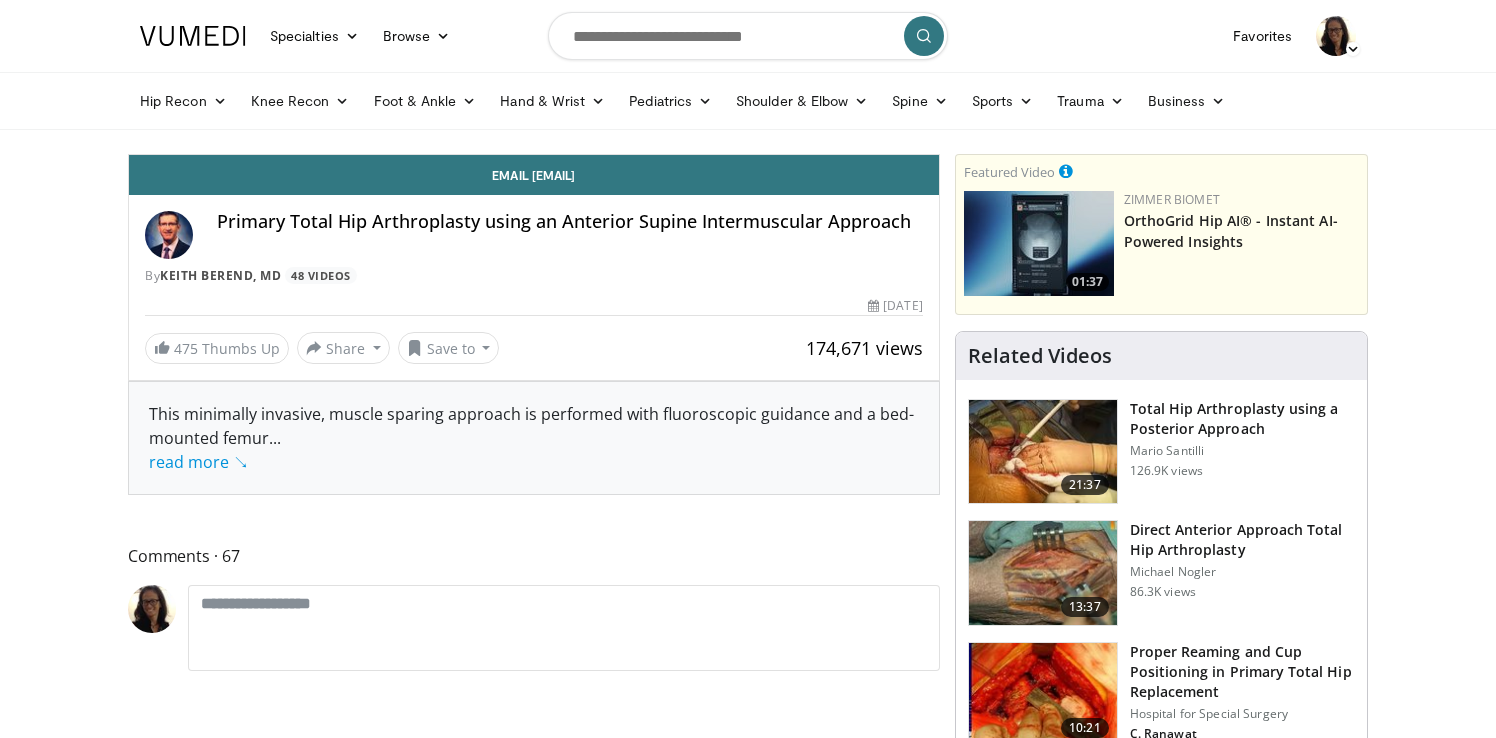 scroll, scrollTop: 0, scrollLeft: 0, axis: both 